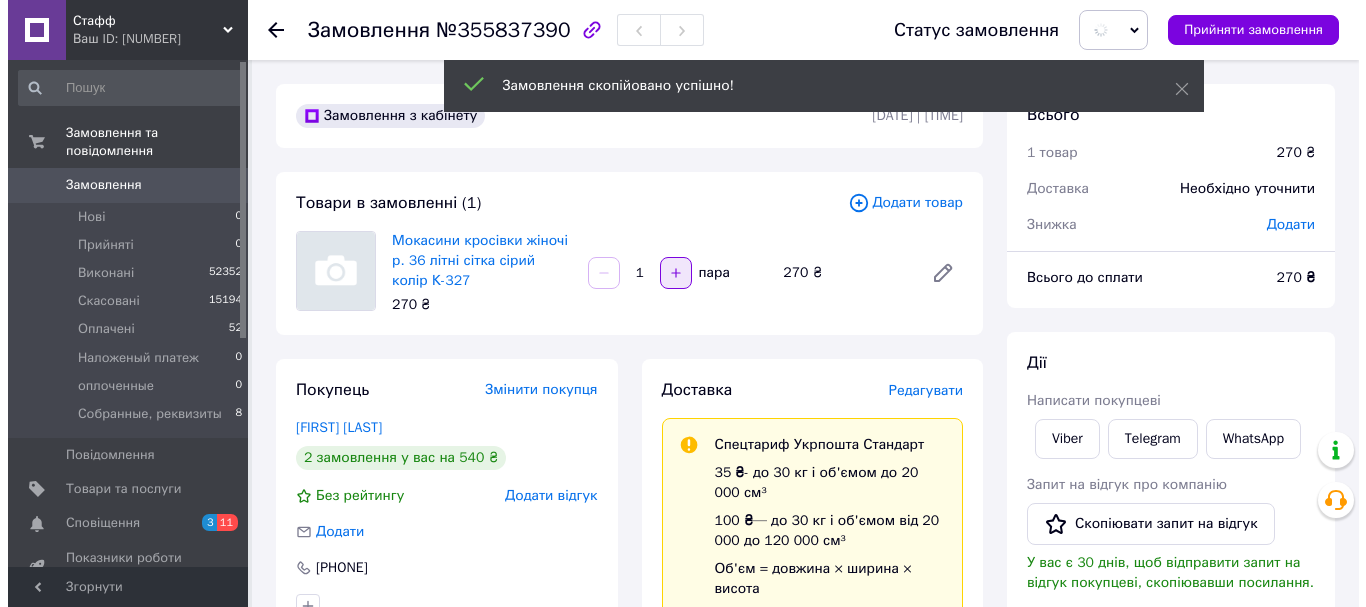 scroll, scrollTop: 0, scrollLeft: 0, axis: both 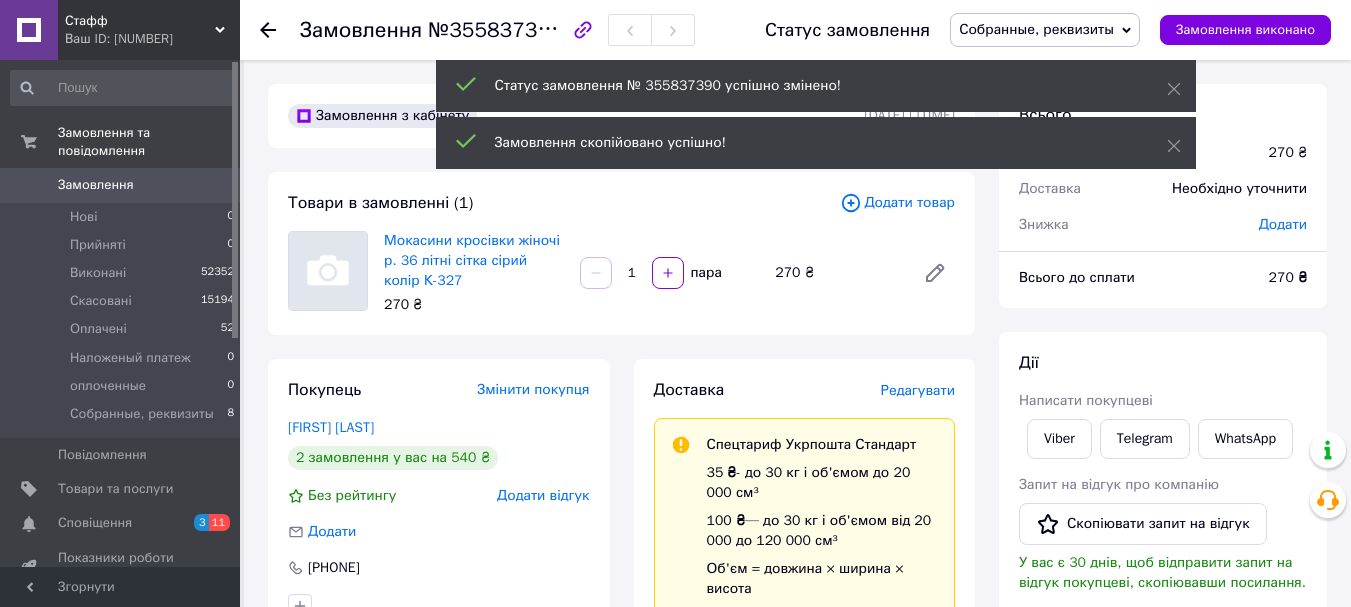 click on "Редагувати" at bounding box center (918, 390) 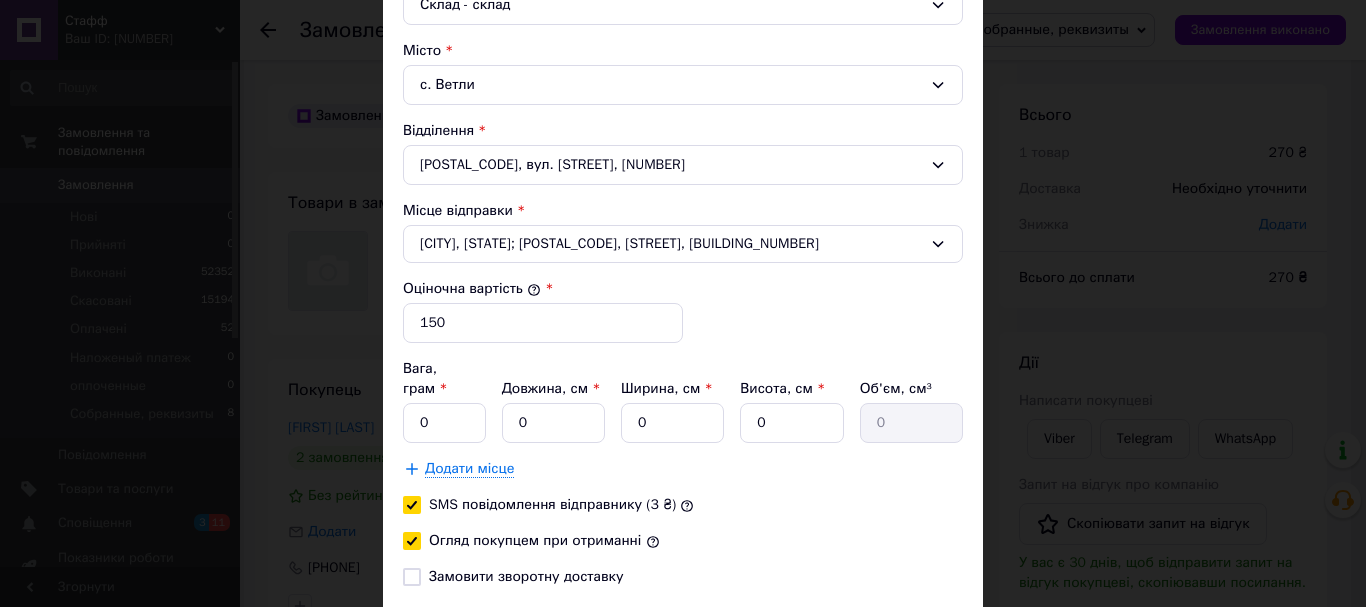 scroll, scrollTop: 600, scrollLeft: 0, axis: vertical 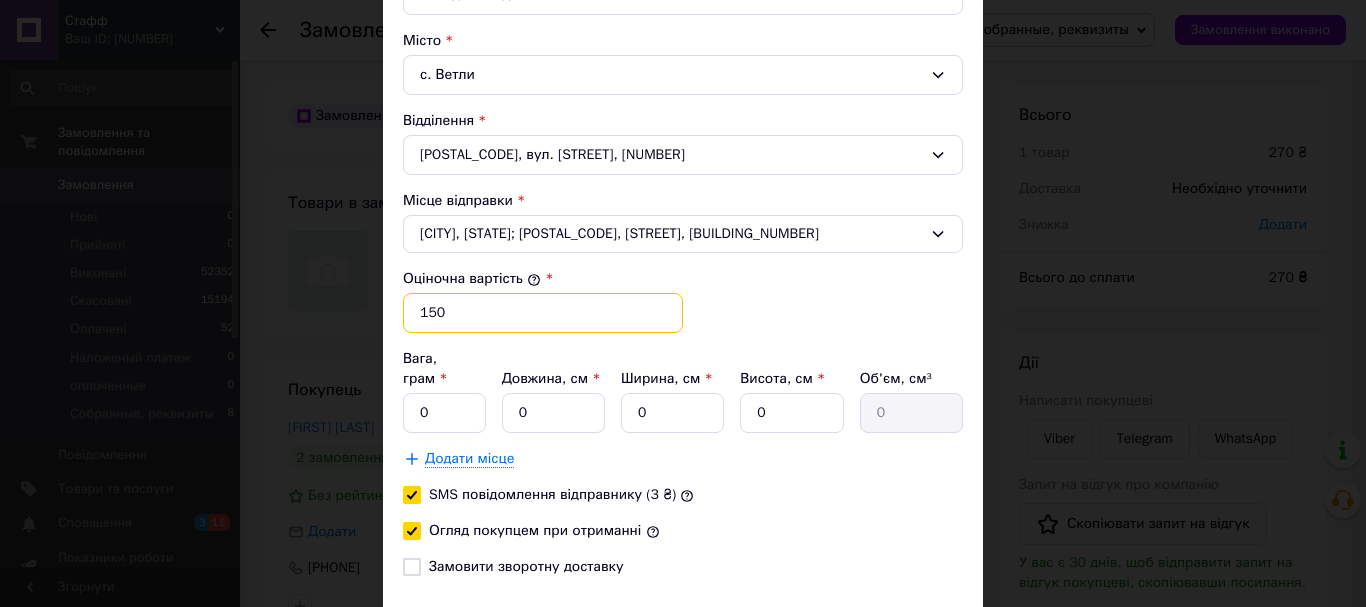 click on "150" at bounding box center (543, 313) 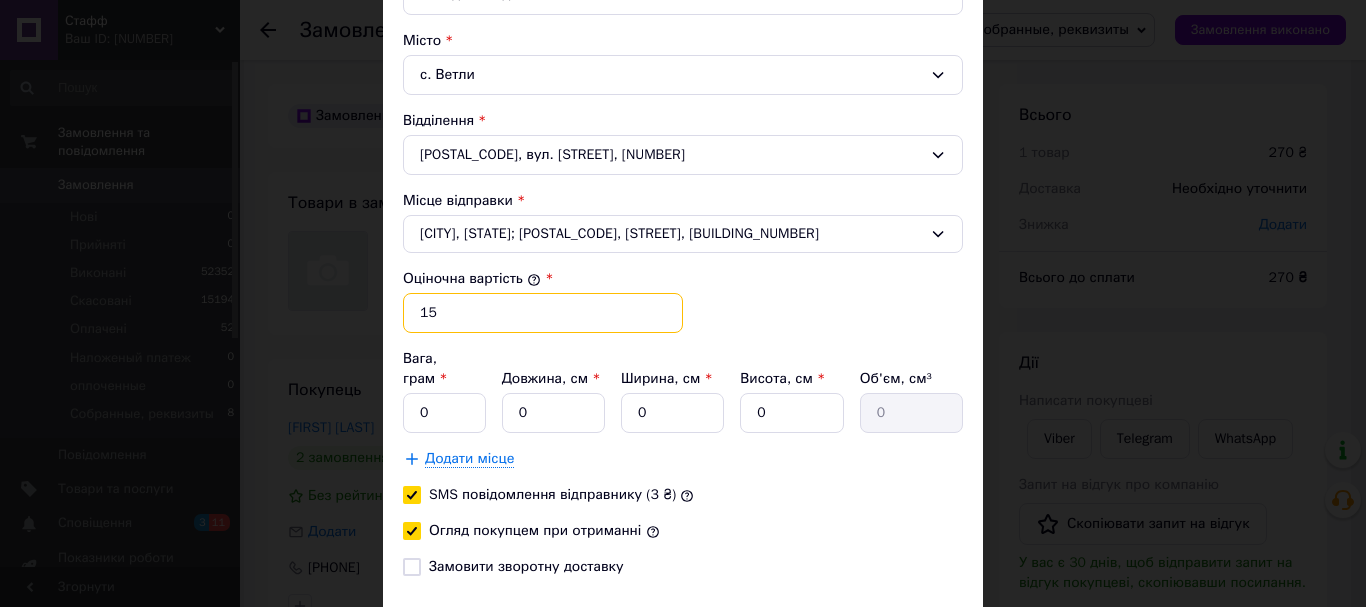 type on "1" 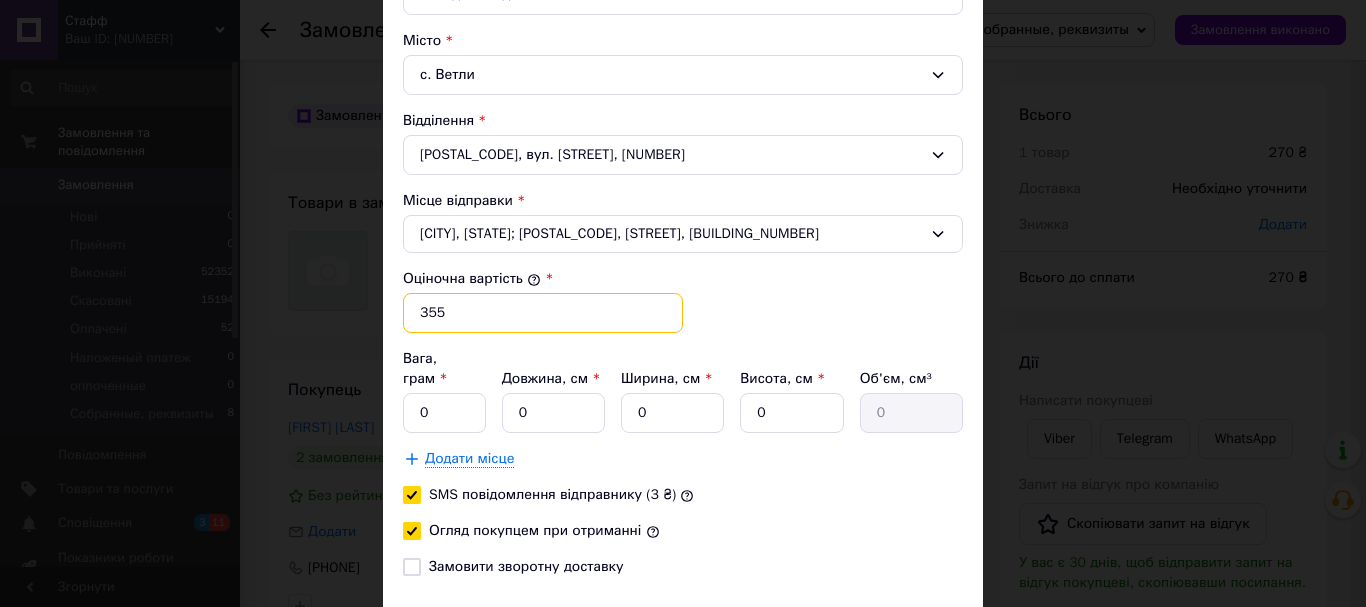 type on "355" 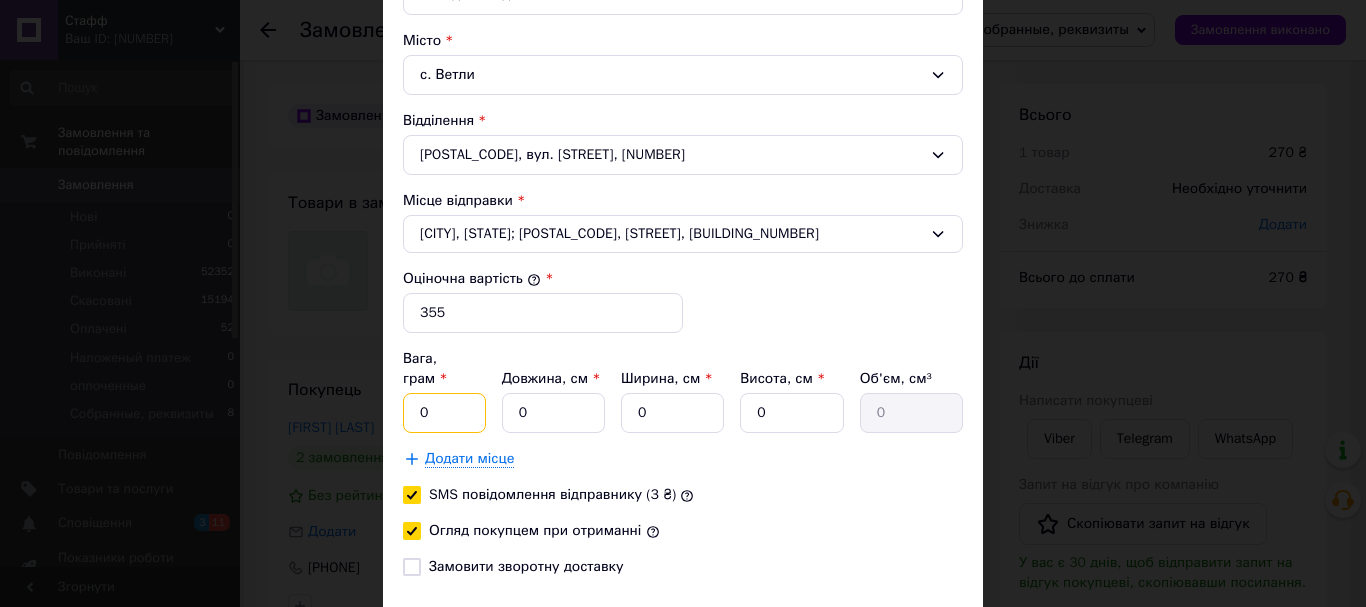 click on "0" at bounding box center [444, 413] 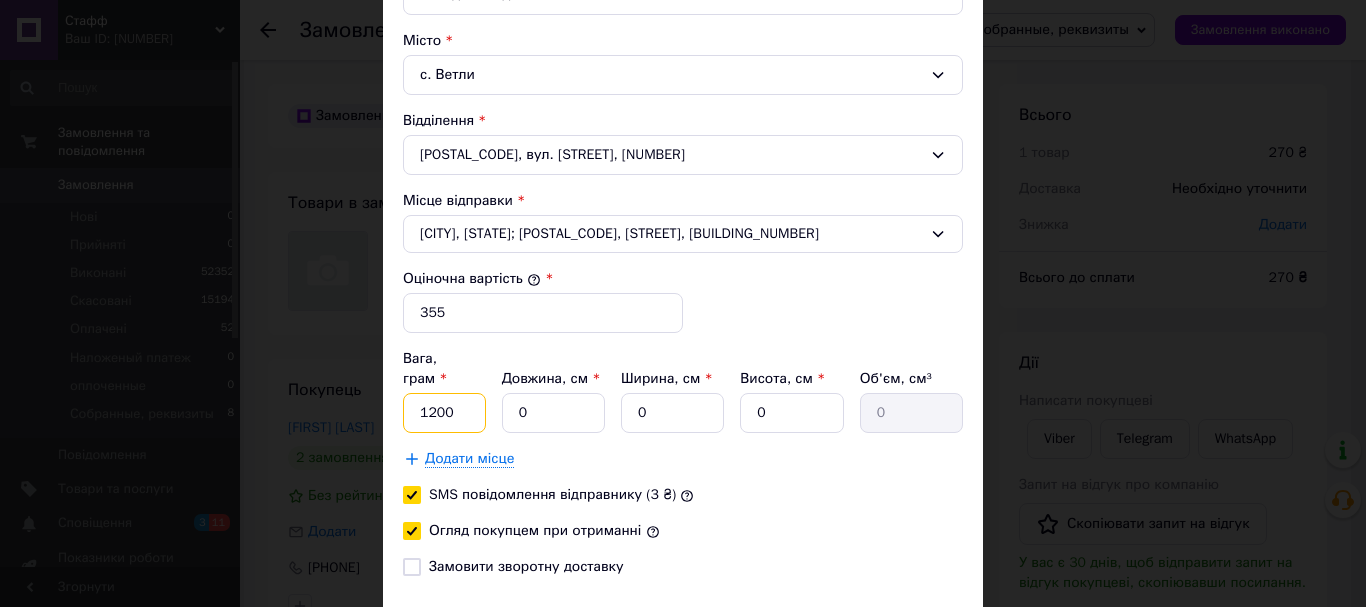 type on "1200" 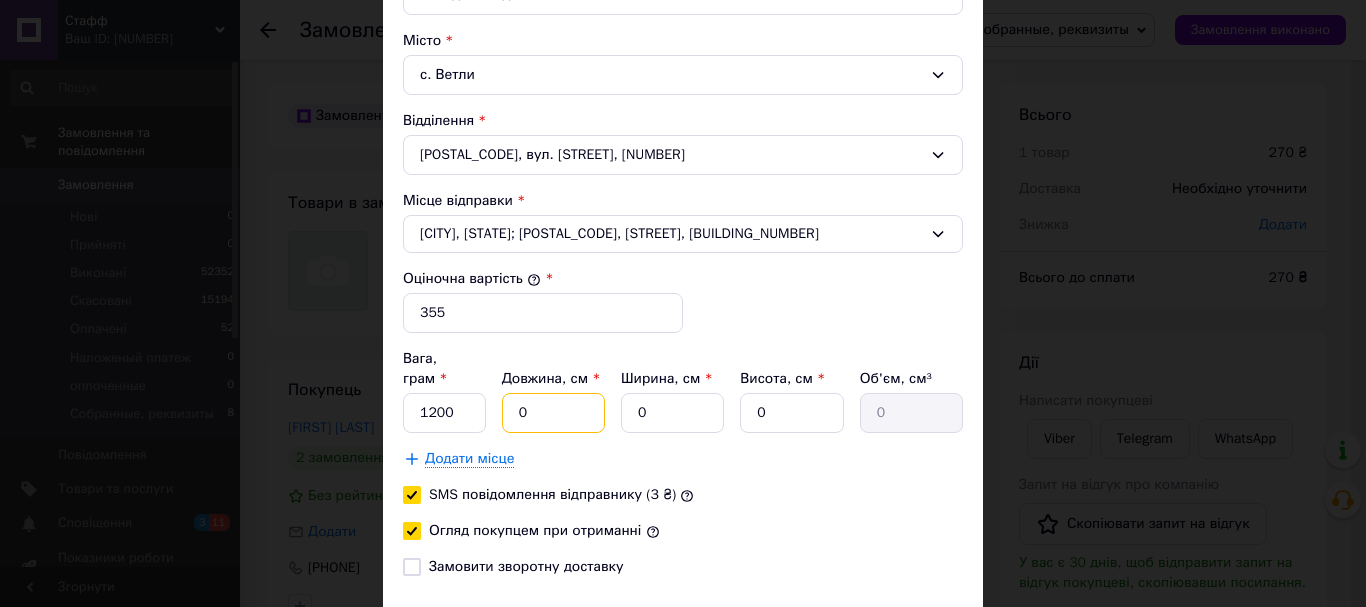 click on "0" at bounding box center [553, 413] 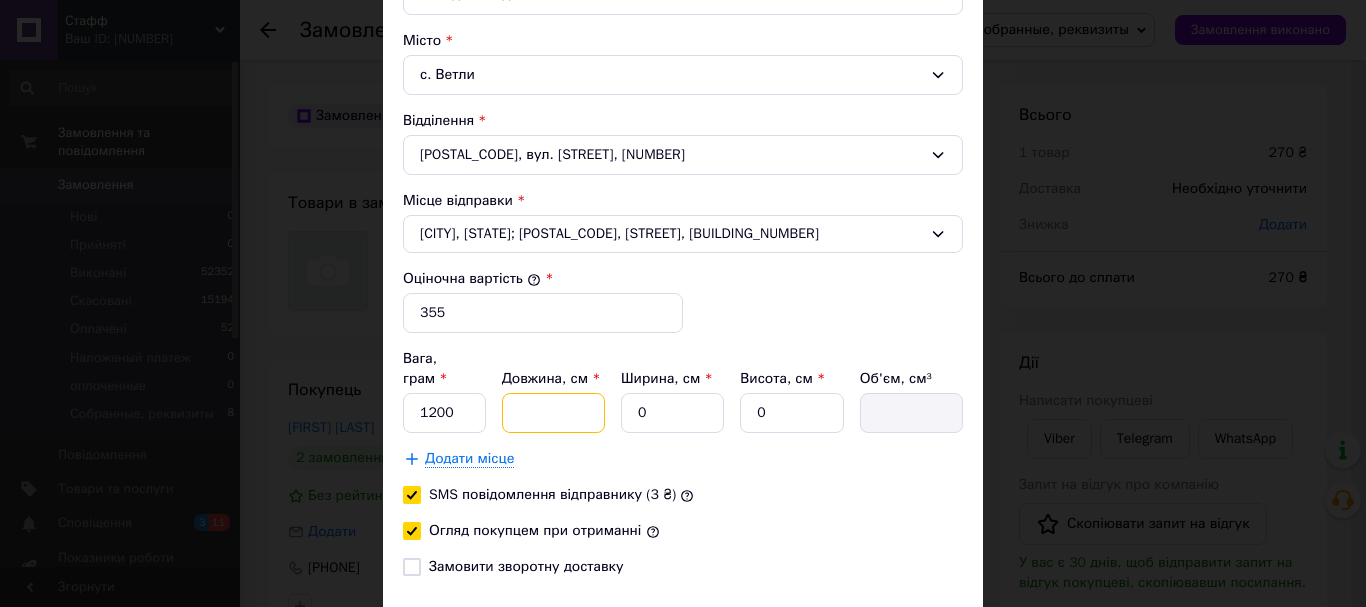 type on "3" 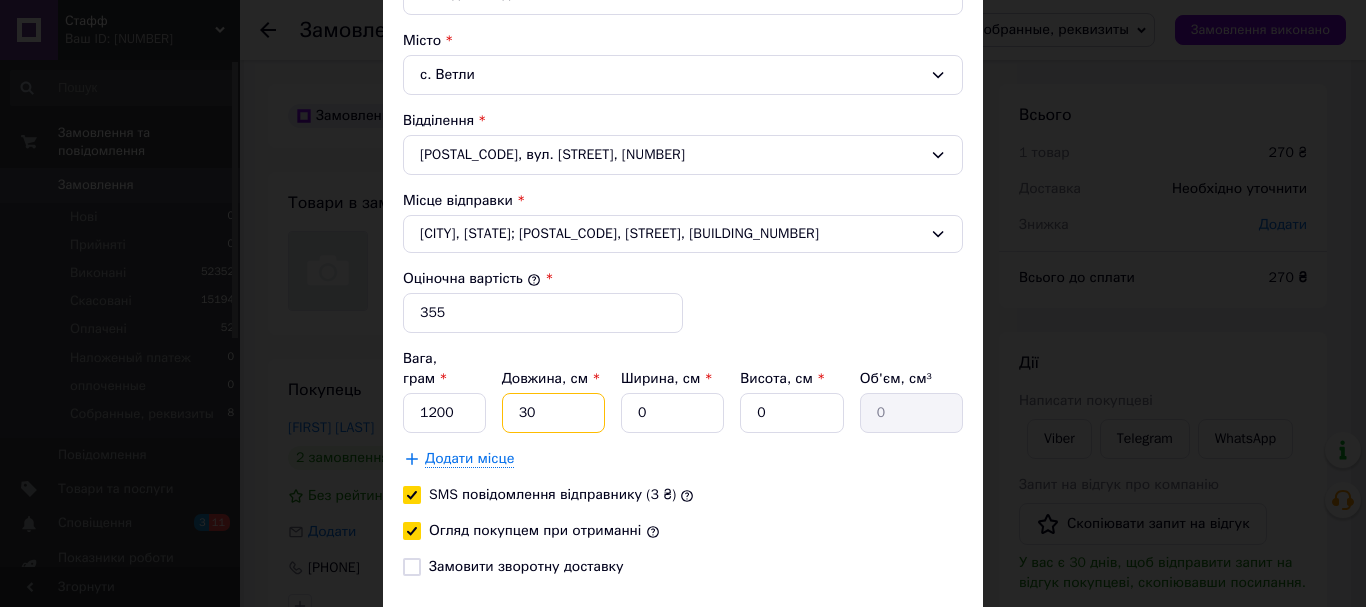type on "30" 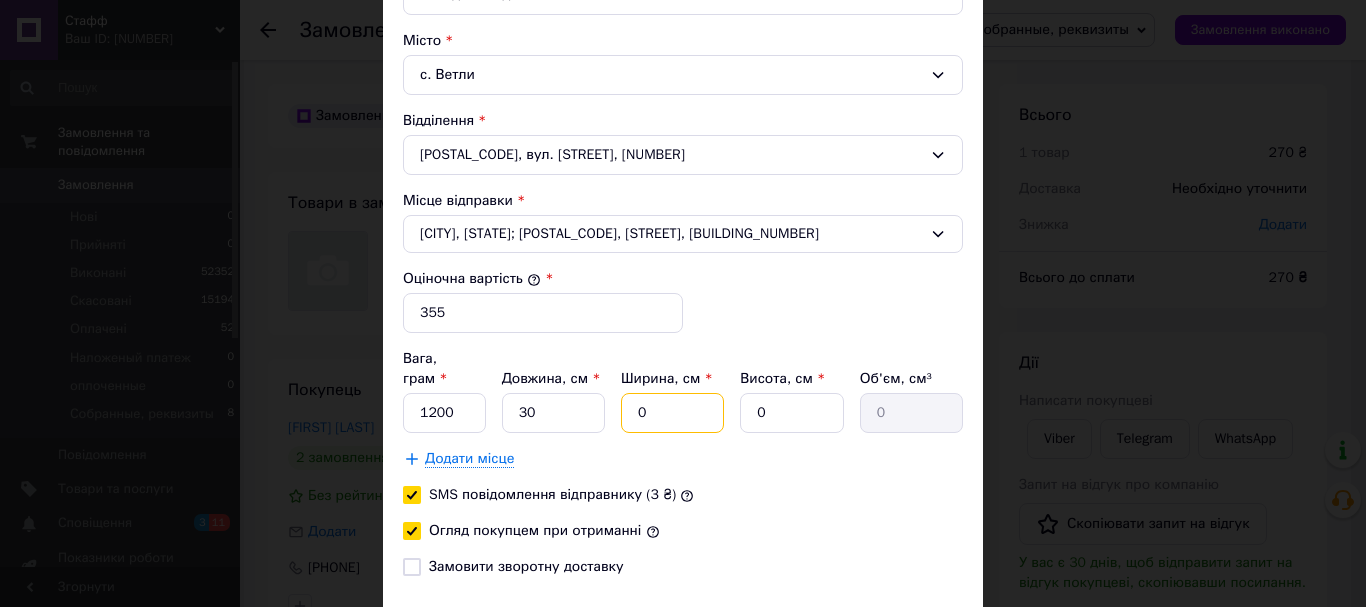 click on "0" at bounding box center [672, 413] 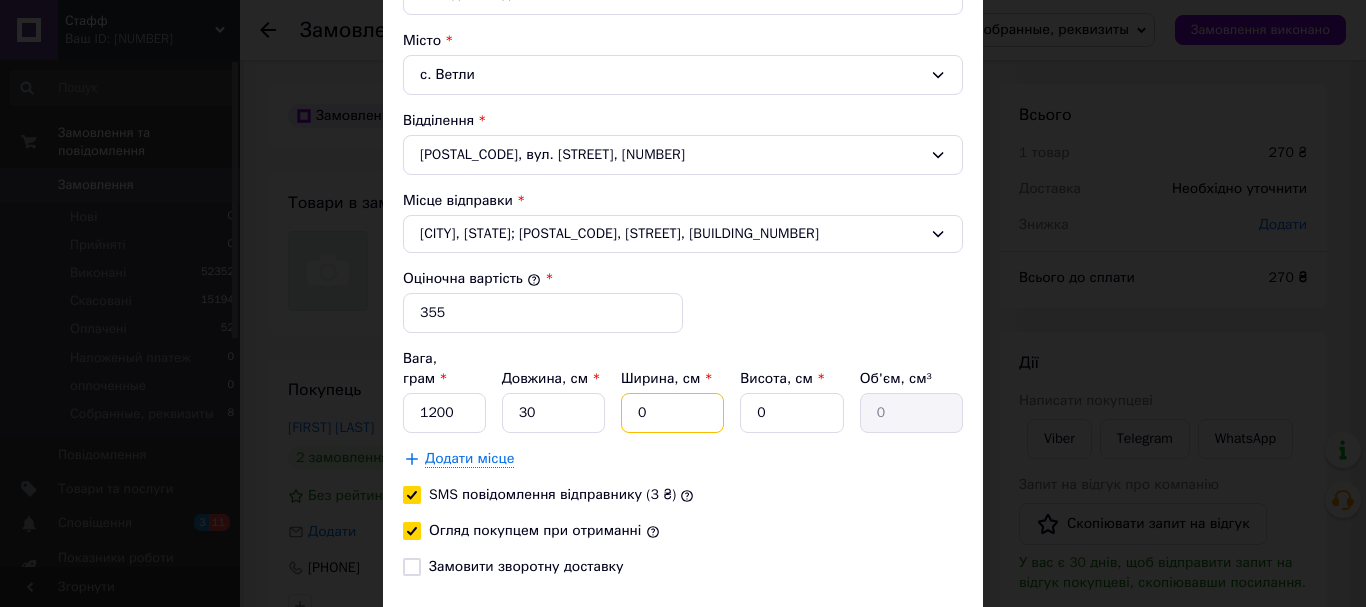 type 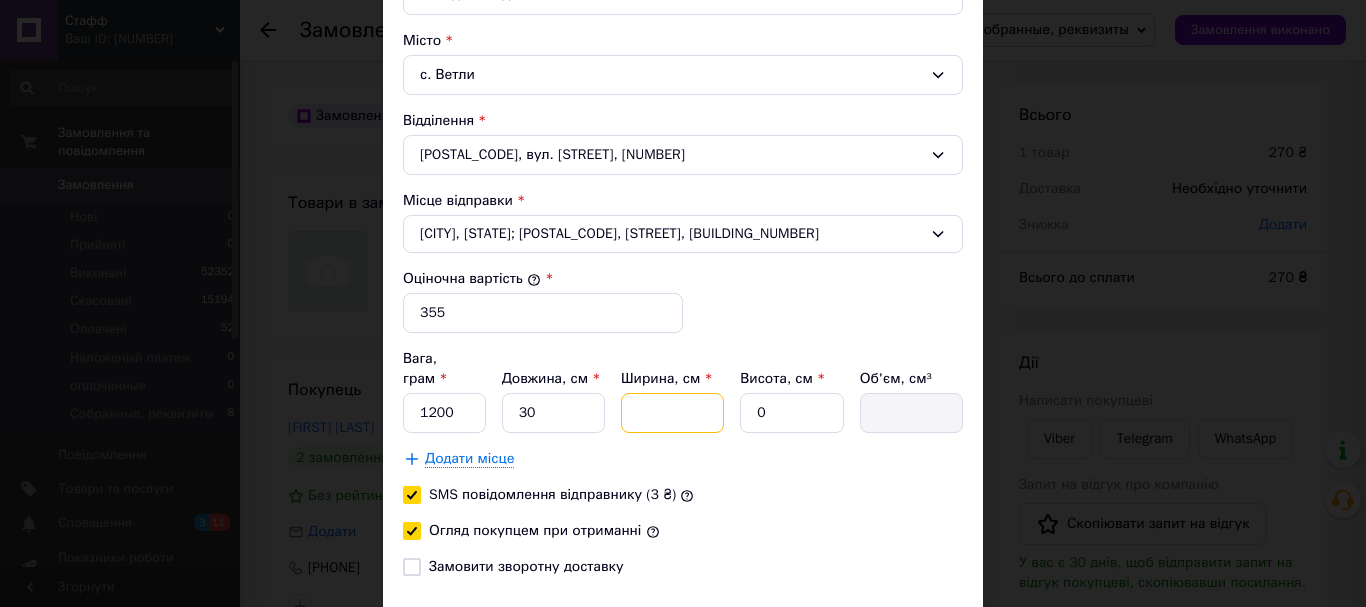 type on "2" 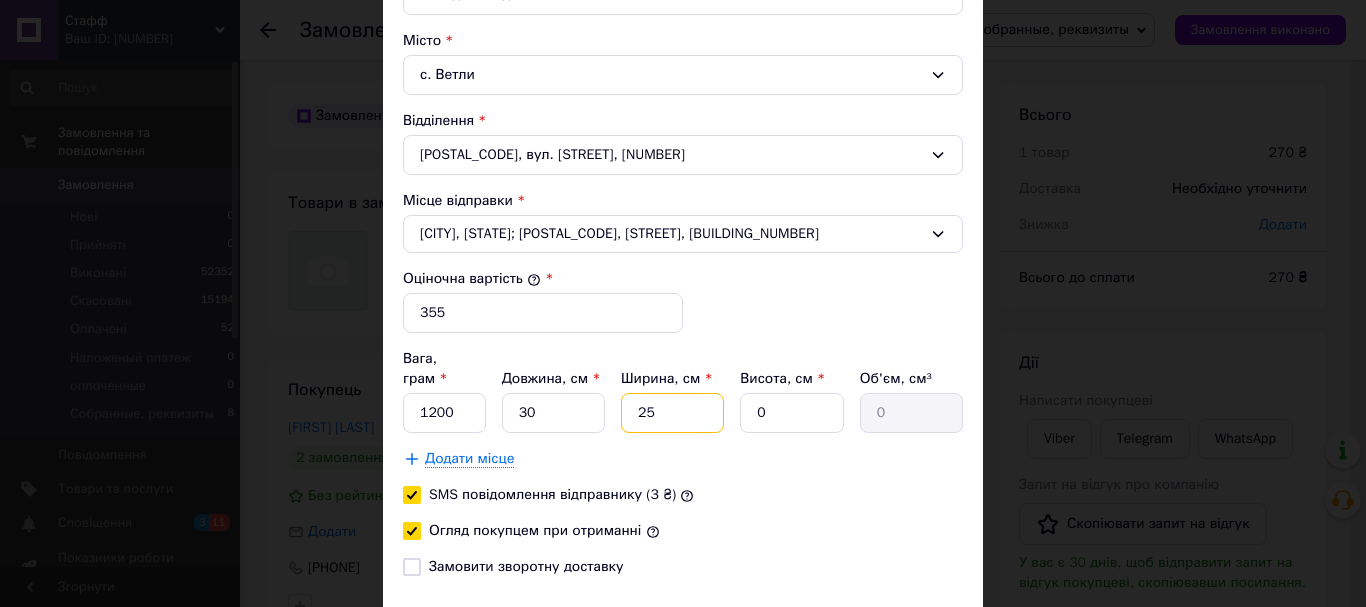 type on "25" 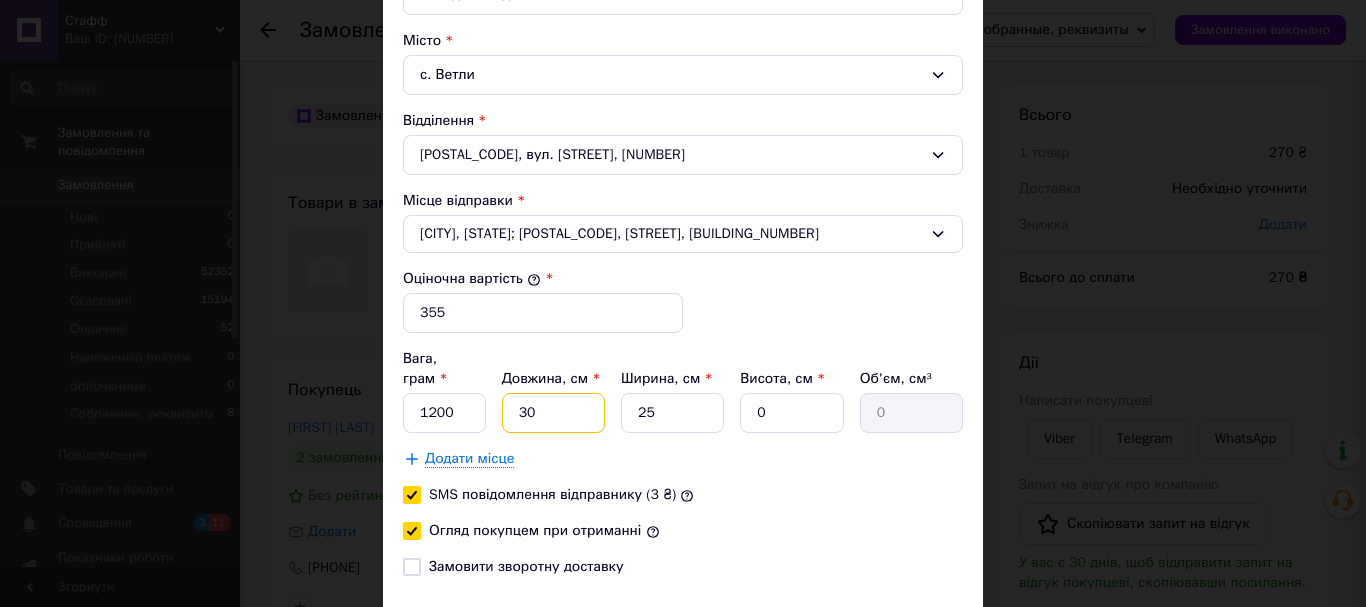 click on "30" at bounding box center [553, 413] 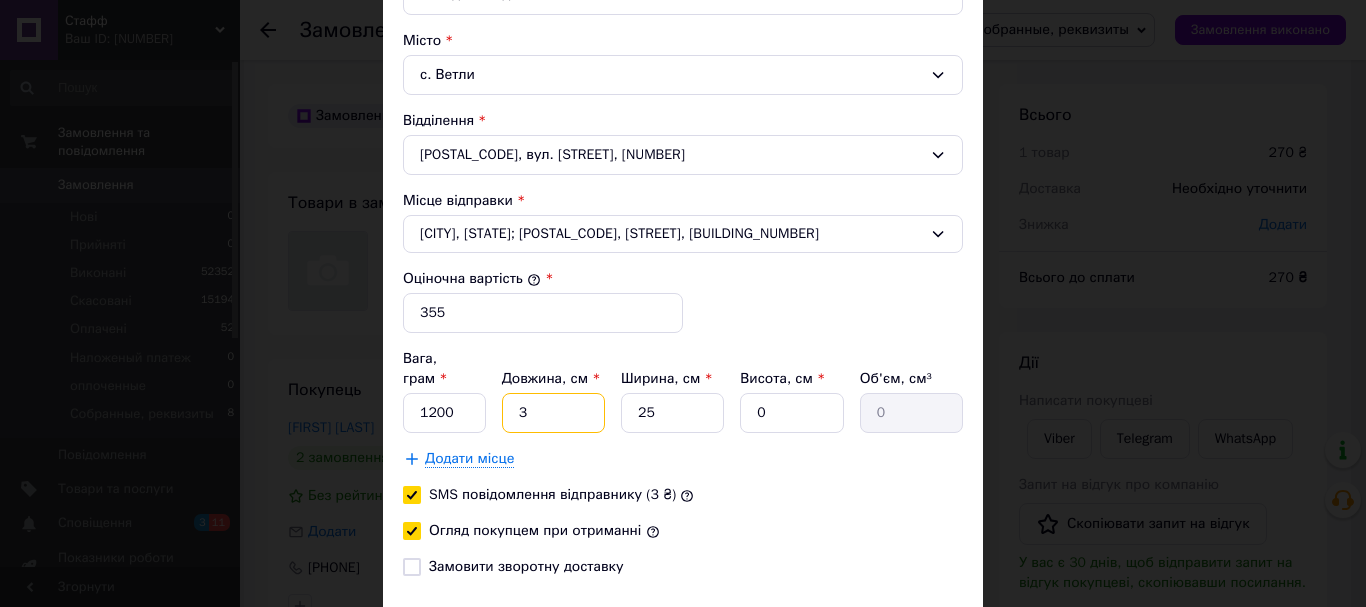 type 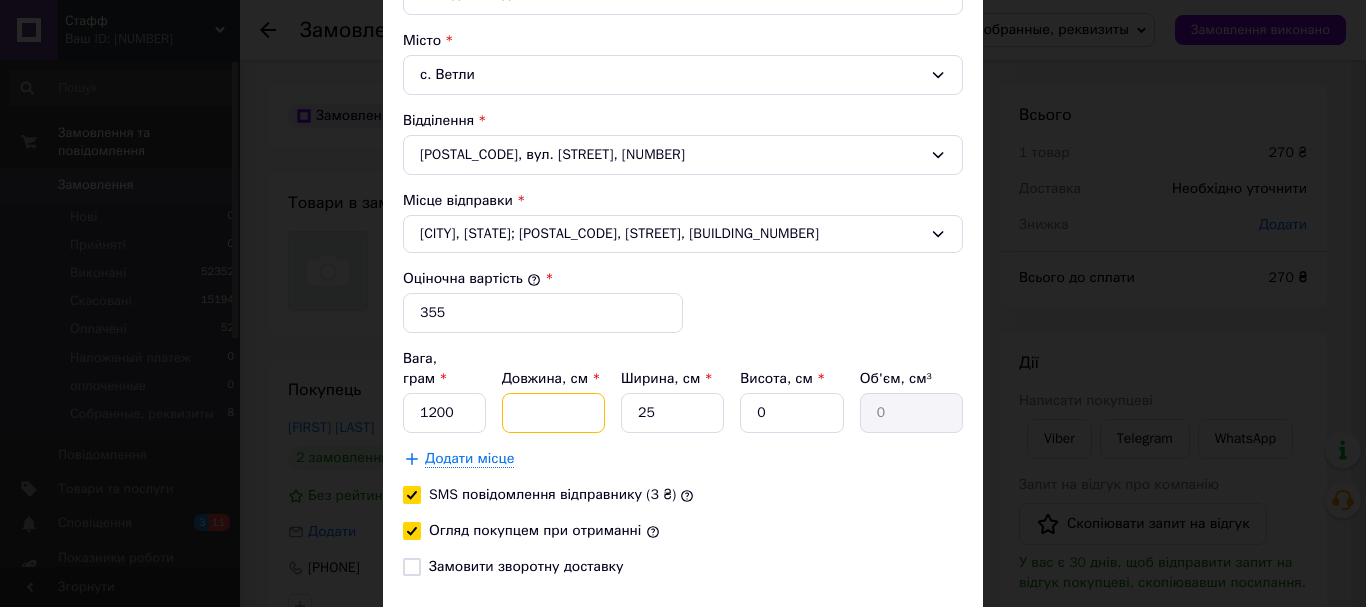 type 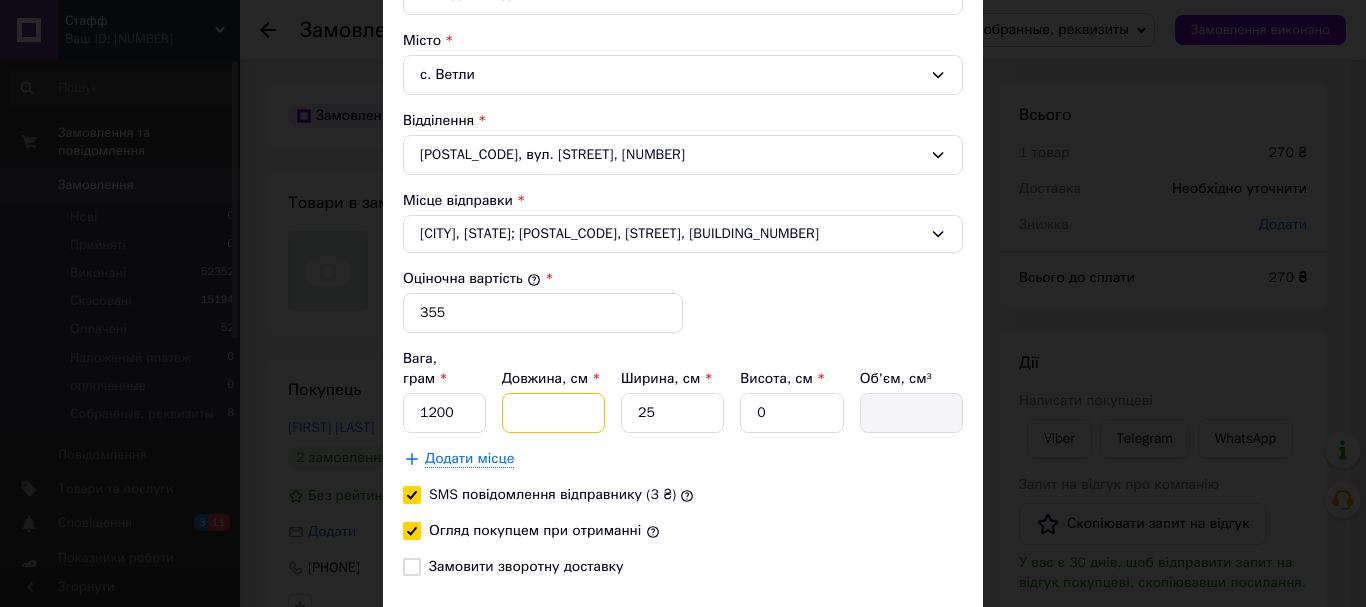 type on "4" 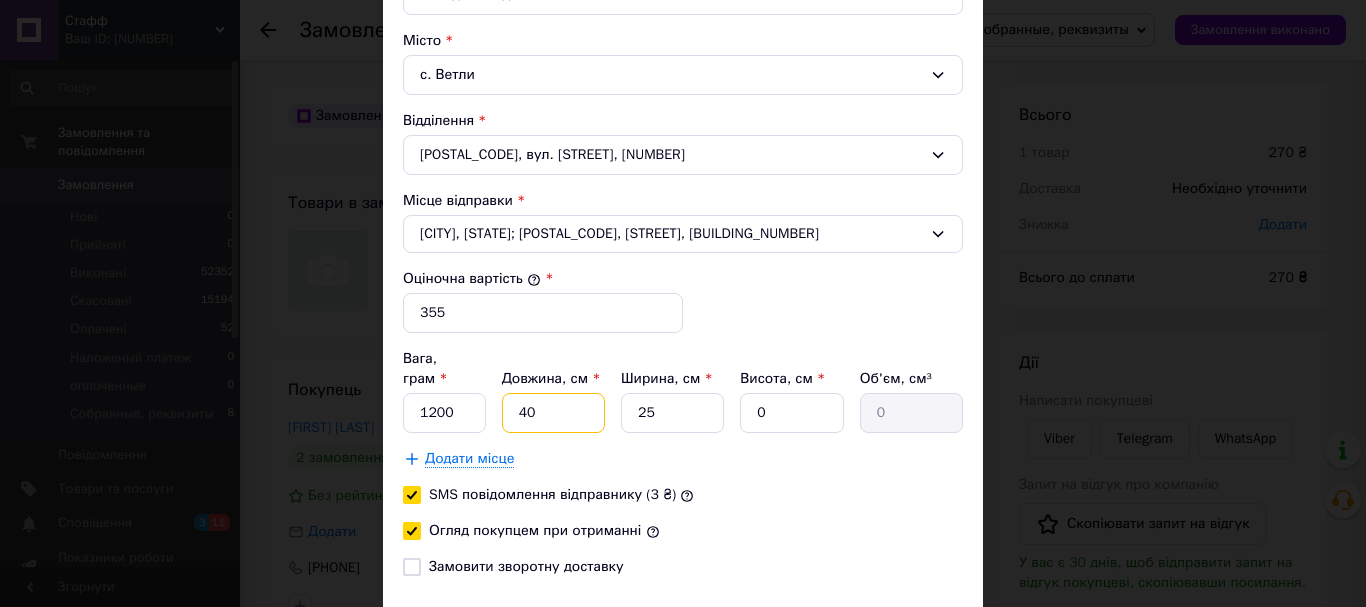 type on "40" 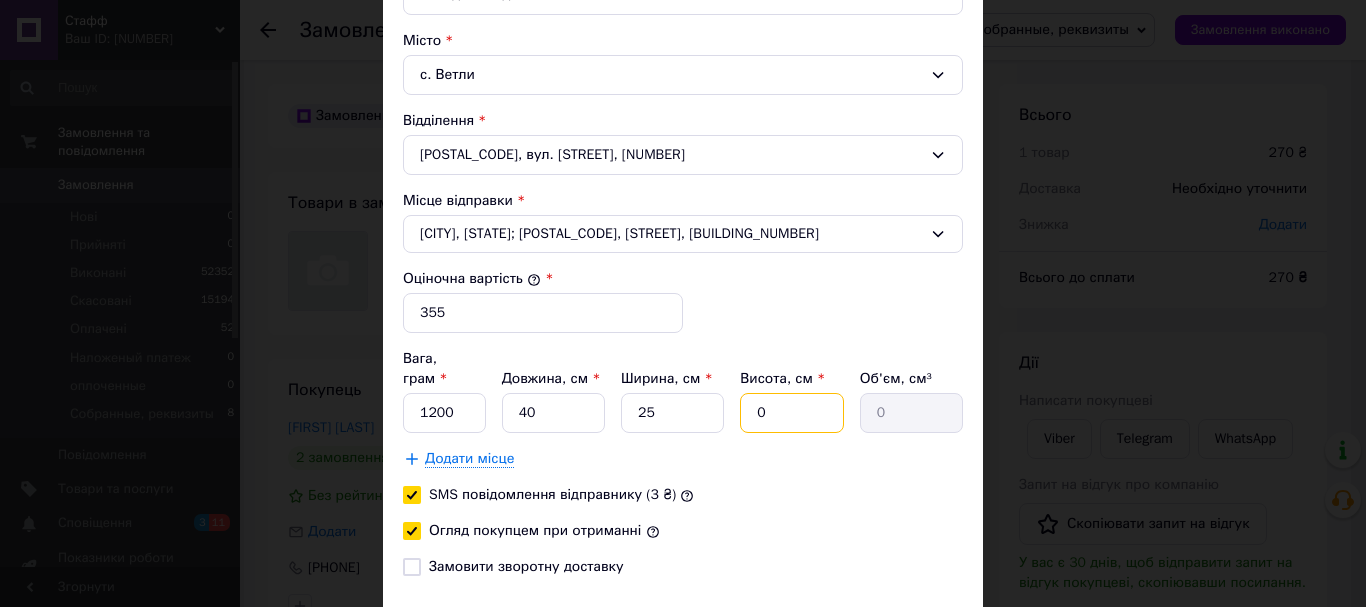 click on "0" at bounding box center [791, 413] 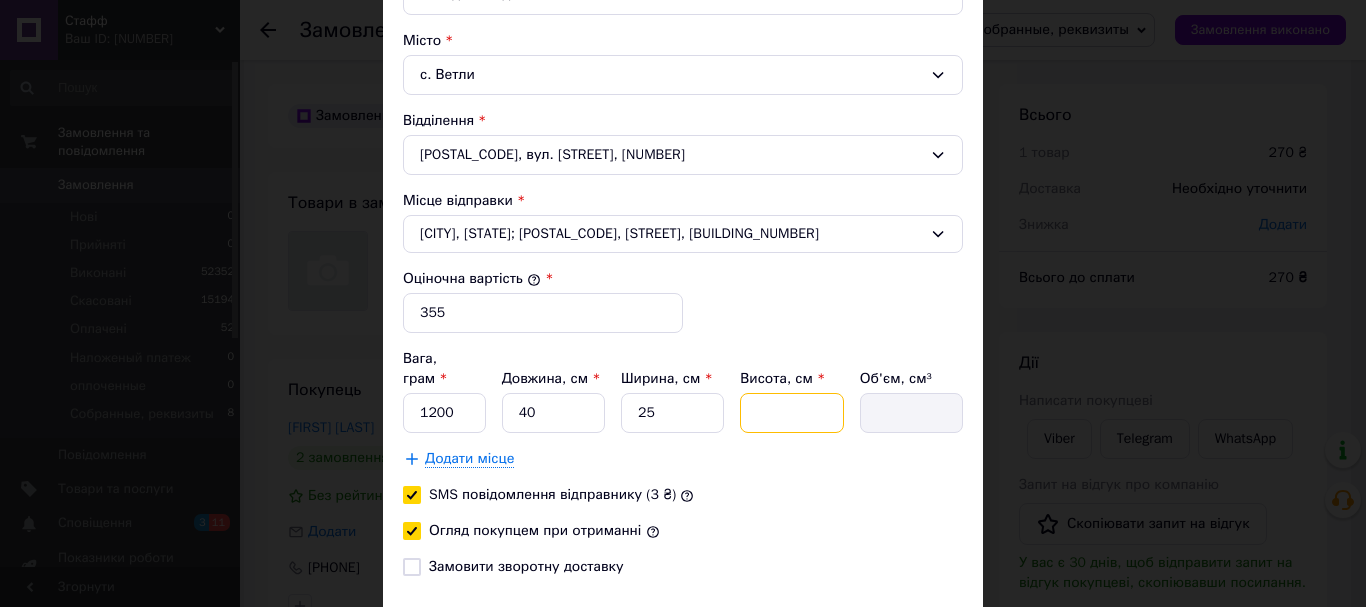 type on "1" 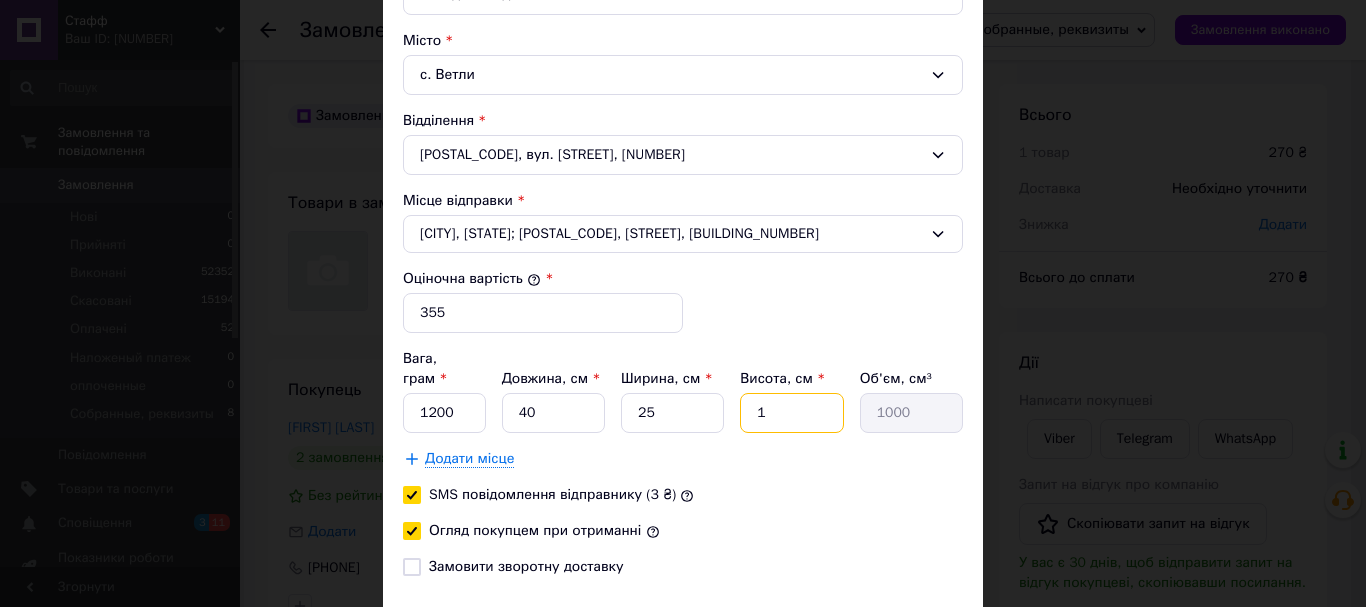 type on "15" 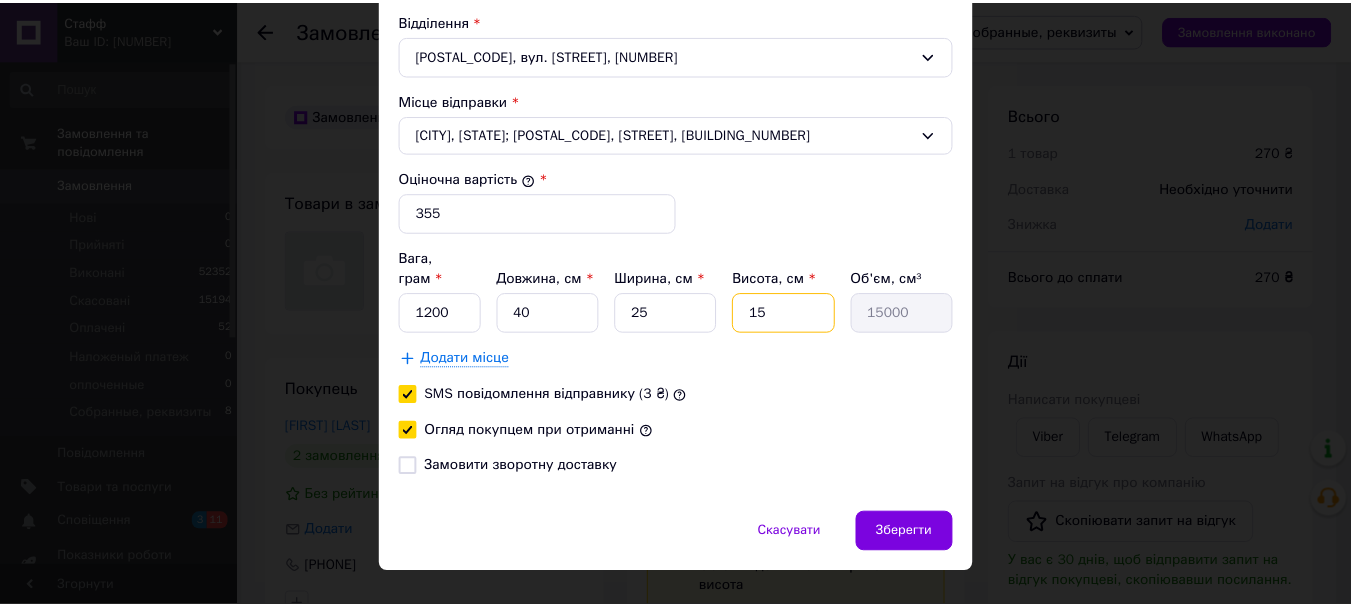 scroll, scrollTop: 716, scrollLeft: 0, axis: vertical 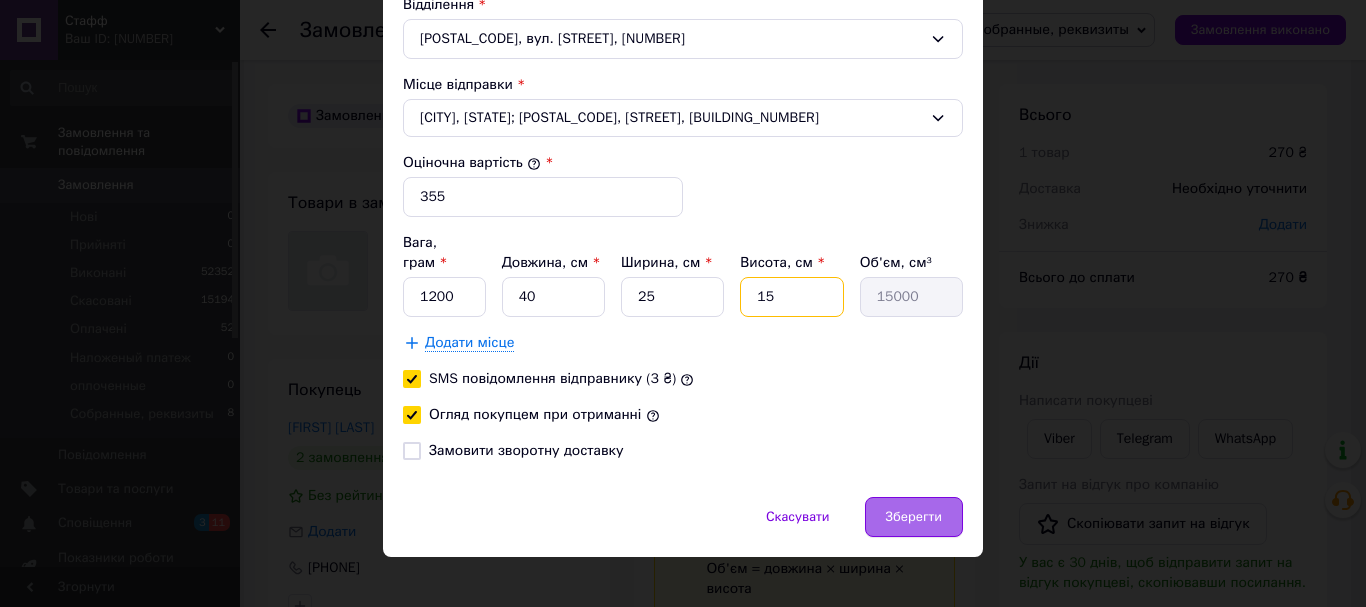 type on "15" 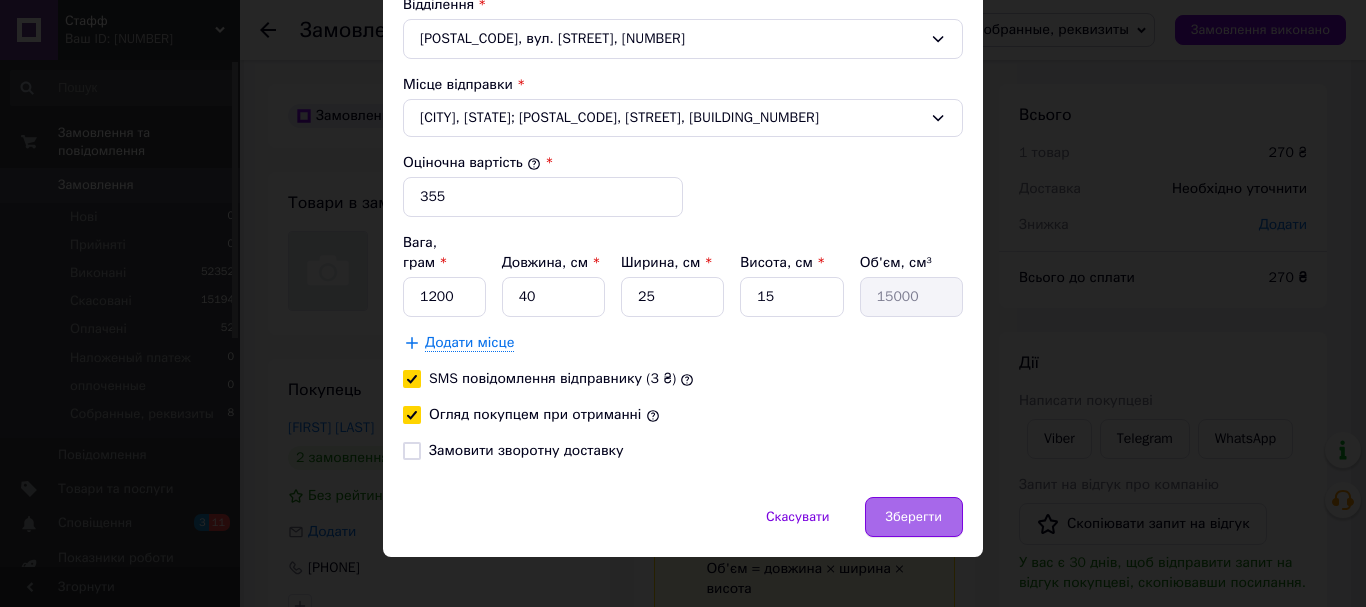 click on "Зберегти" at bounding box center [914, 517] 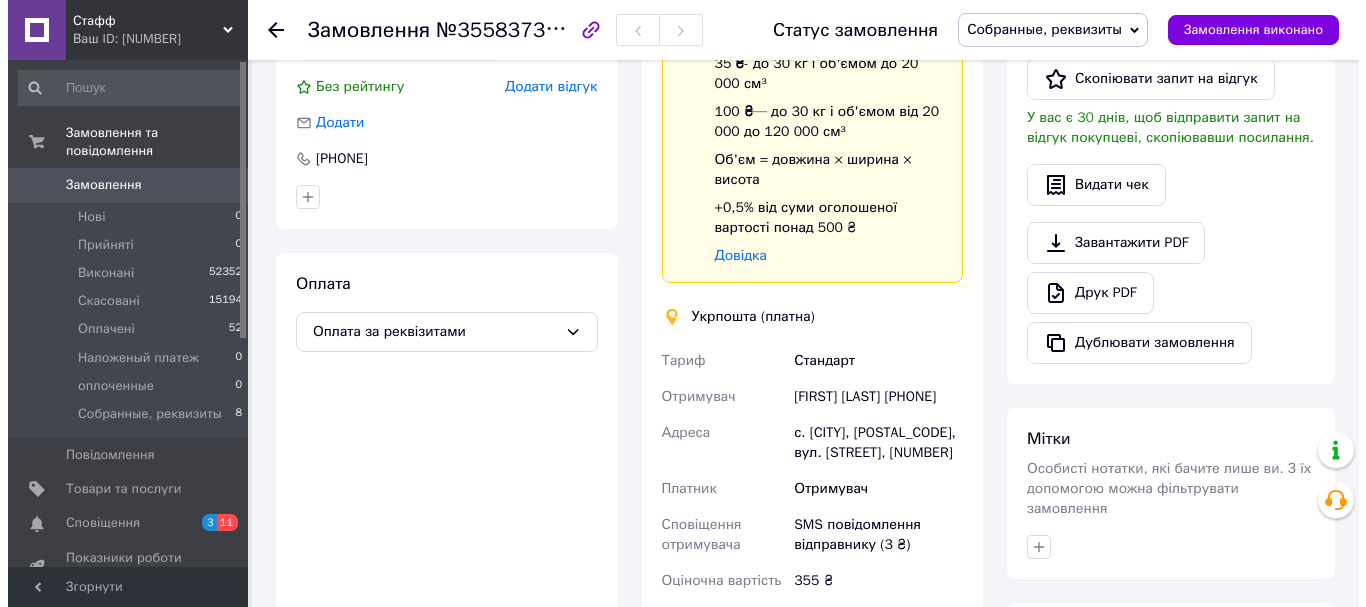 scroll, scrollTop: 300, scrollLeft: 0, axis: vertical 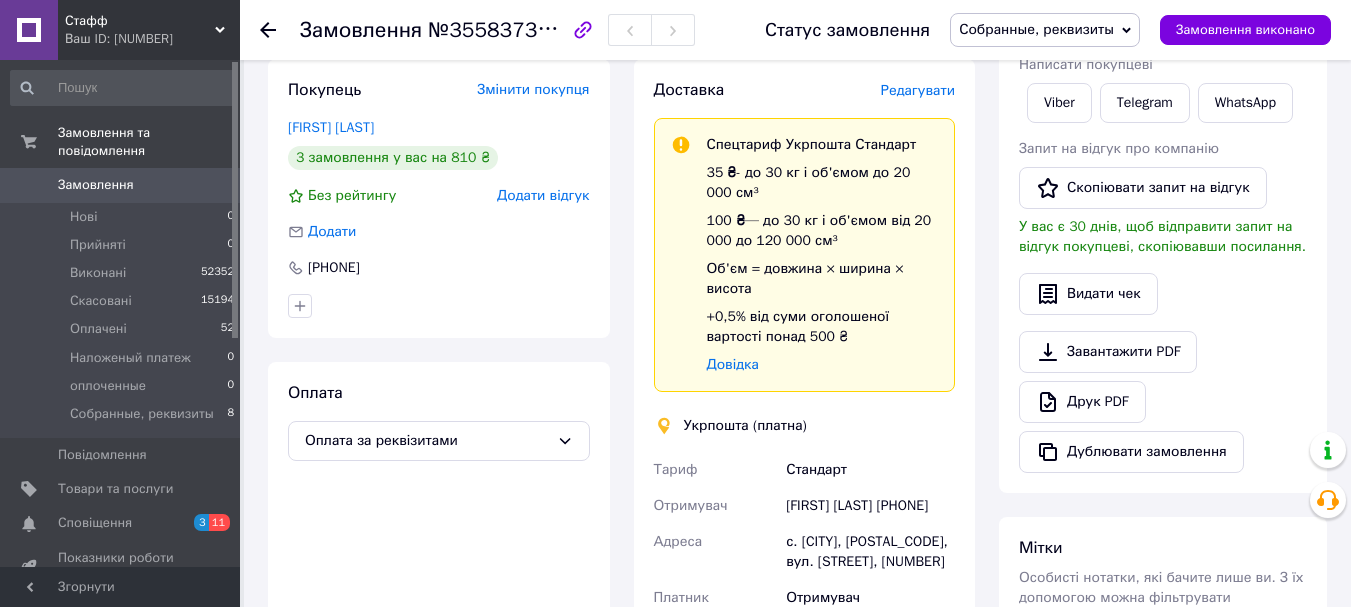click on "Редагувати" at bounding box center [918, 90] 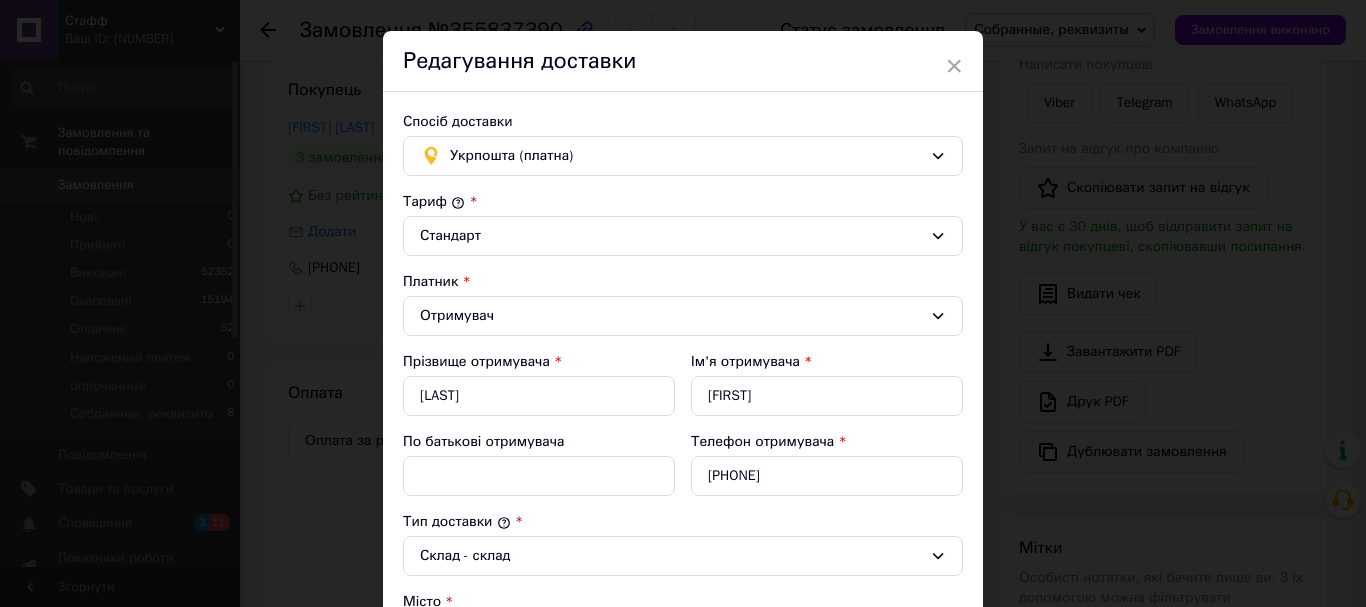 scroll, scrollTop: 0, scrollLeft: 0, axis: both 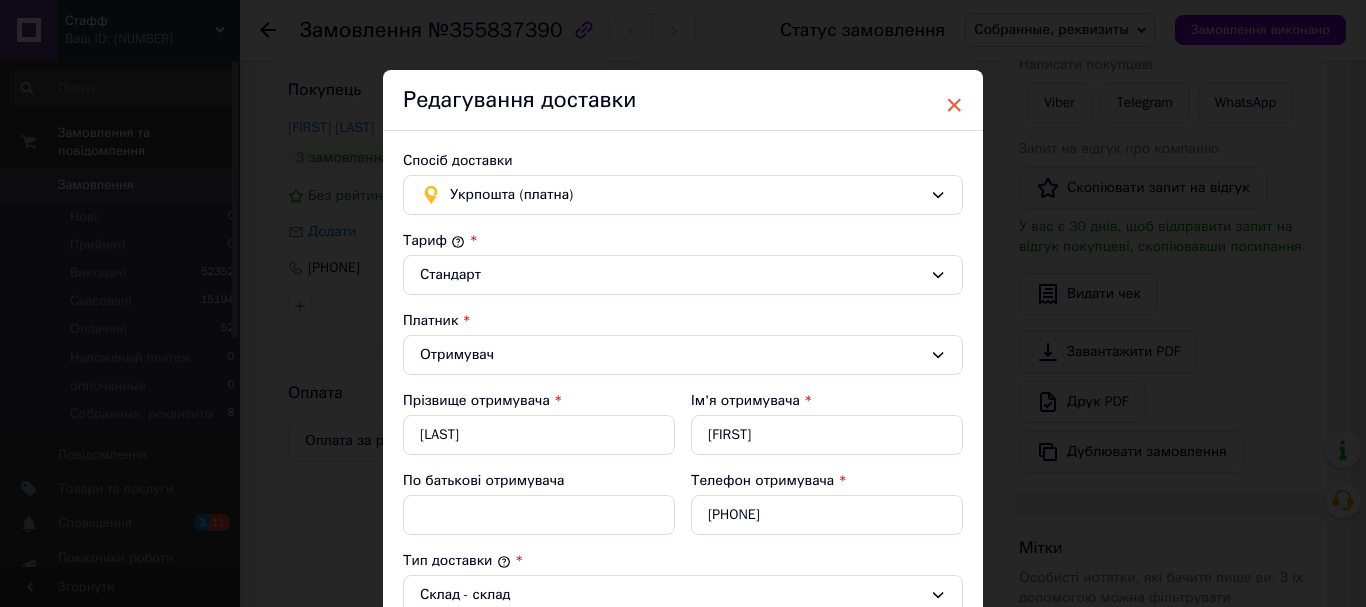 click on "×" at bounding box center [954, 105] 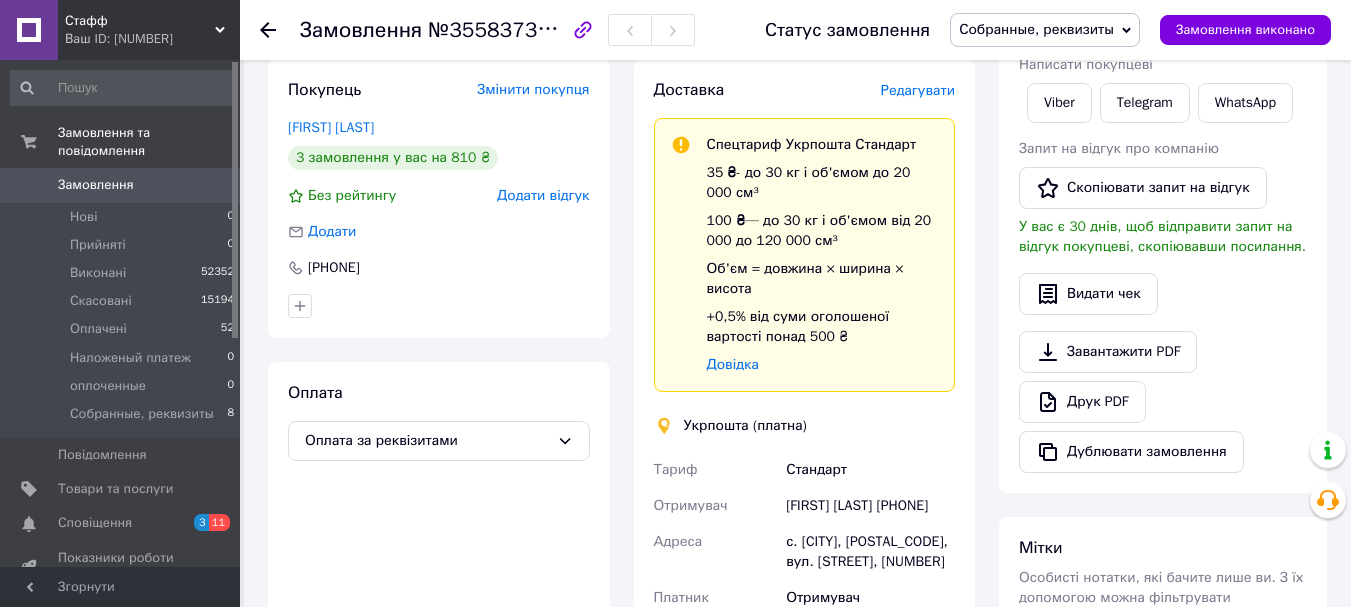 click on "Редагувати" at bounding box center (918, 90) 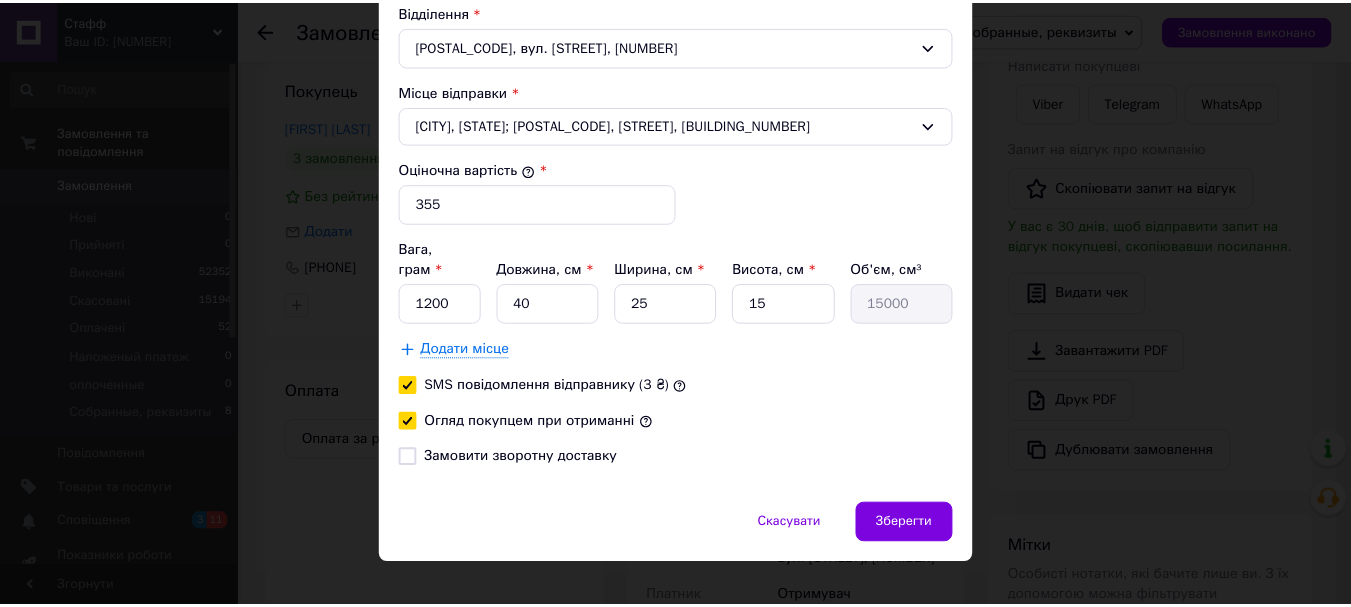 scroll, scrollTop: 716, scrollLeft: 0, axis: vertical 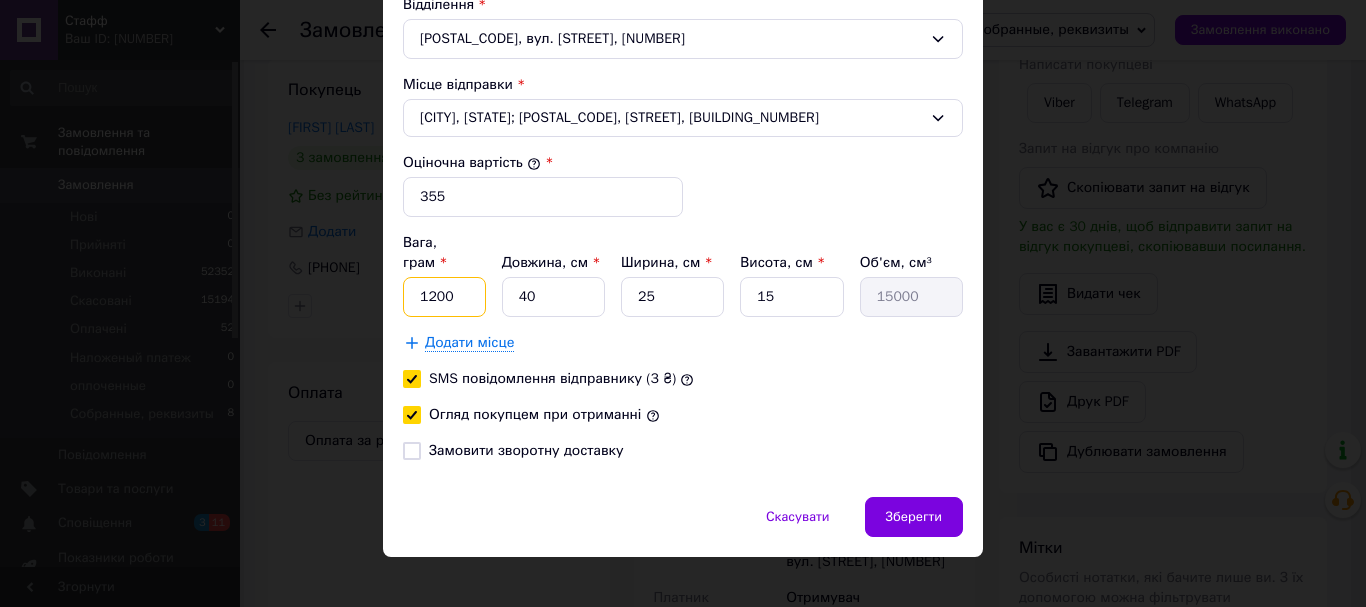 click on "1200" at bounding box center (444, 297) 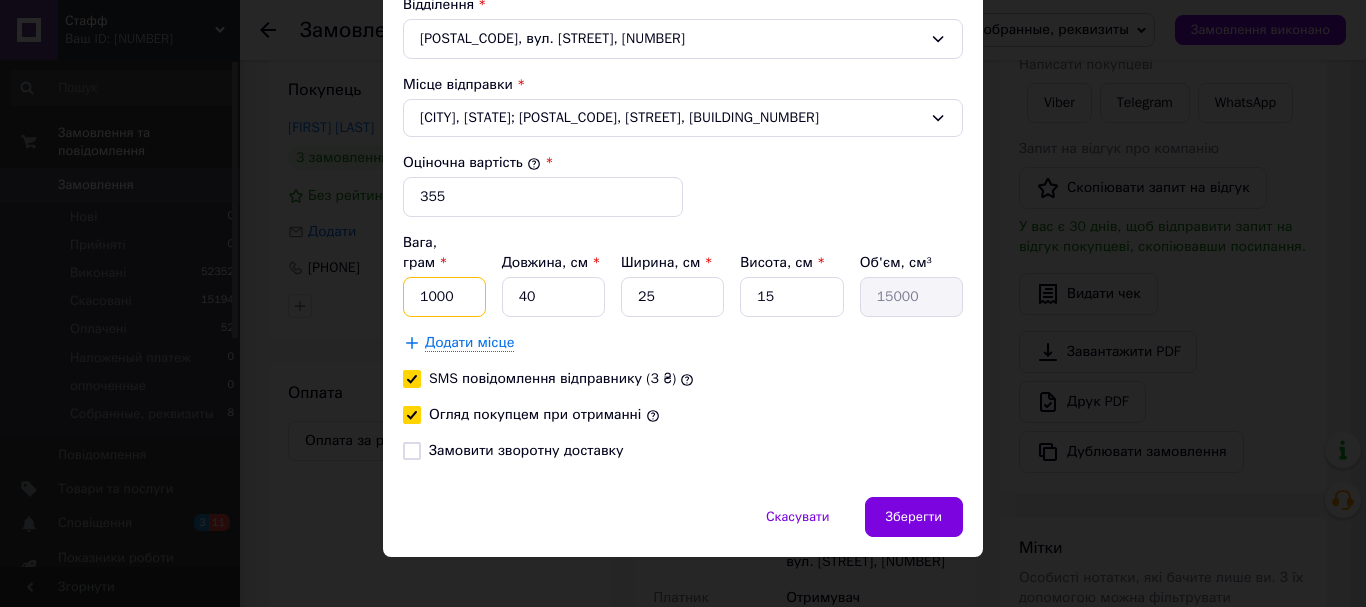 type on "1000" 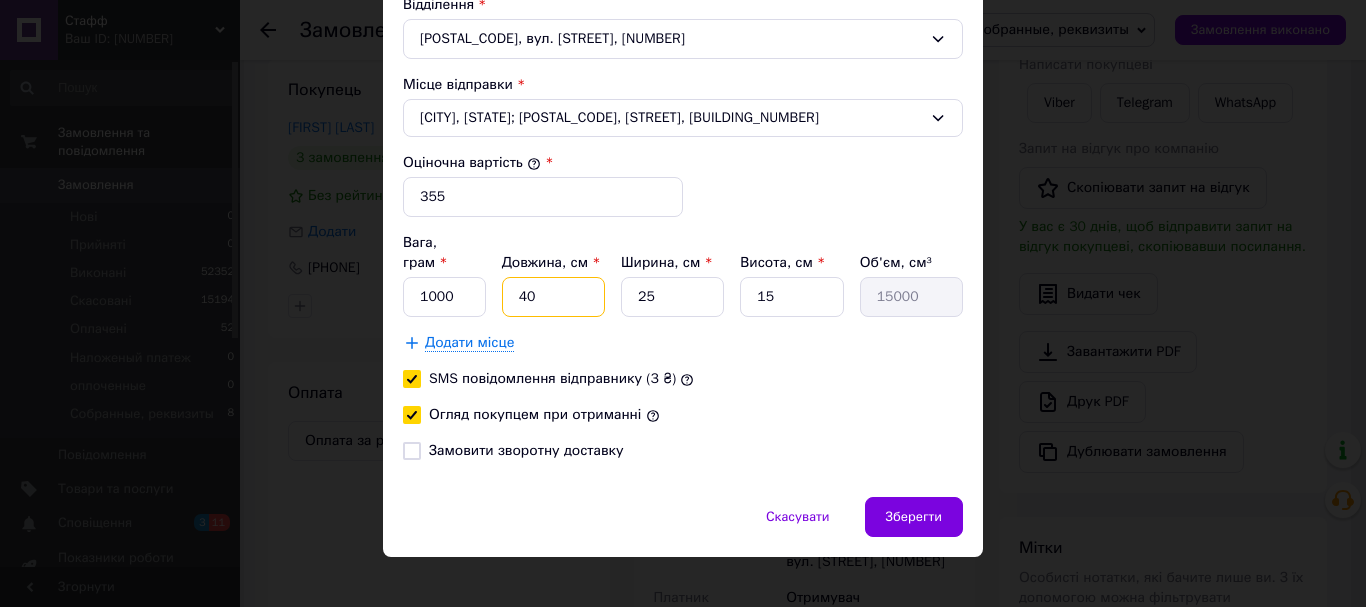 click on "40" at bounding box center (553, 297) 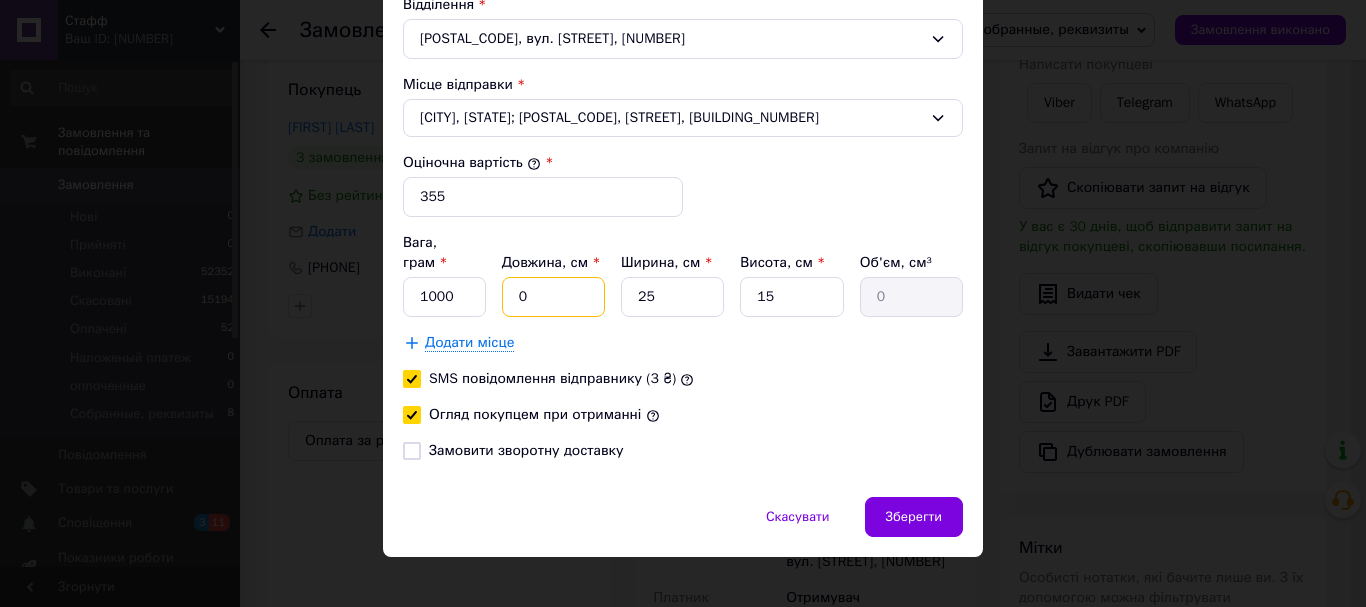 type on "30" 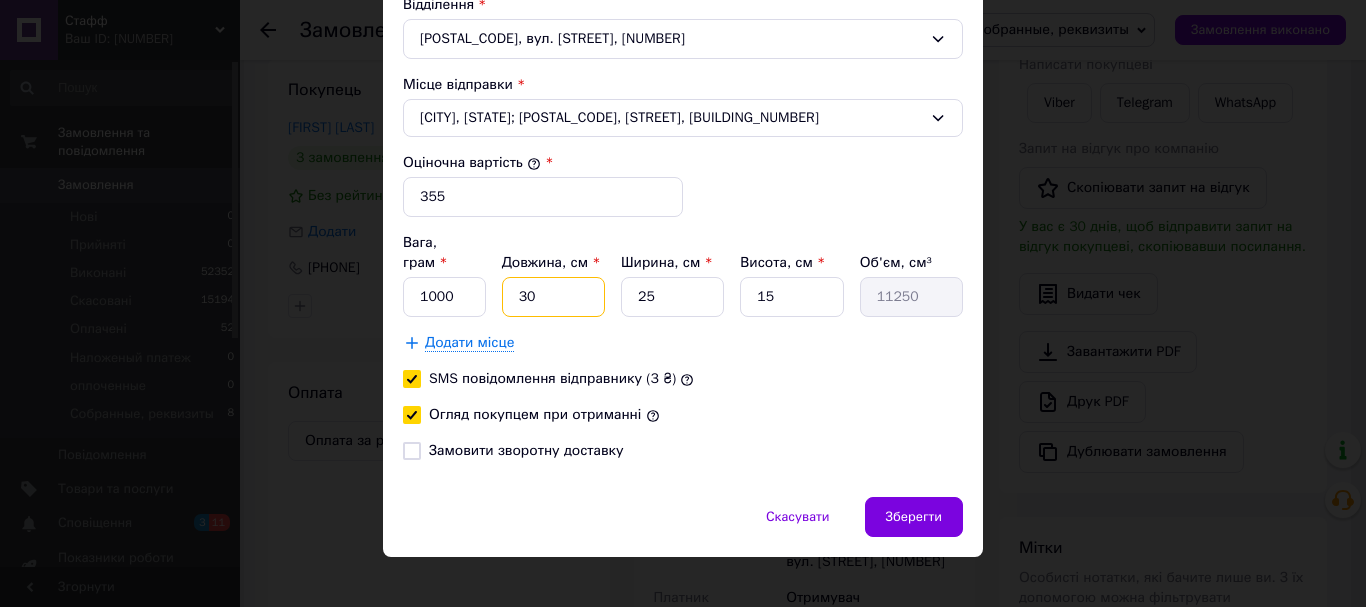 type on "30" 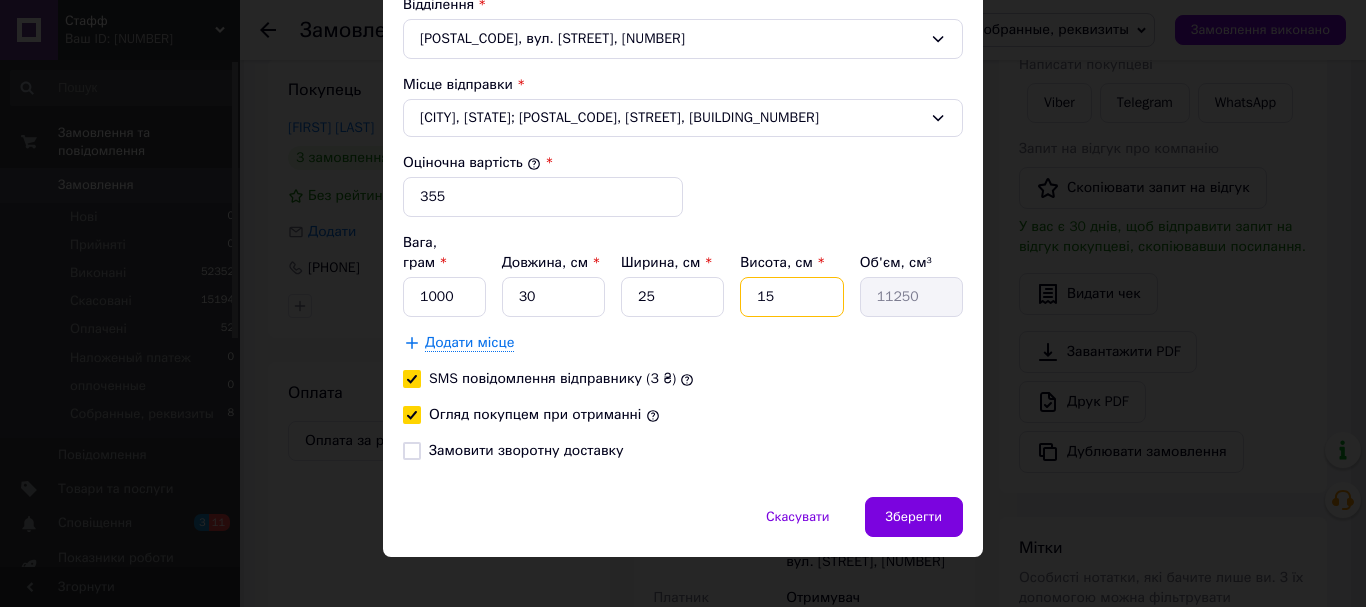 click on "15" at bounding box center (791, 297) 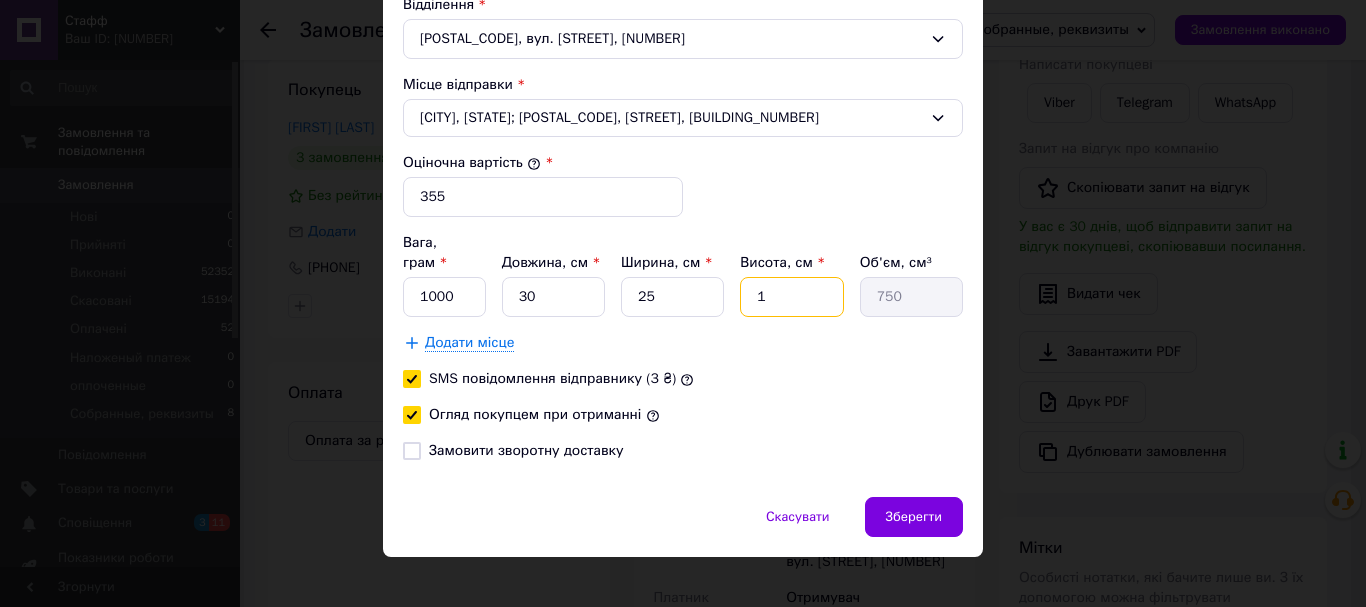 type on "10" 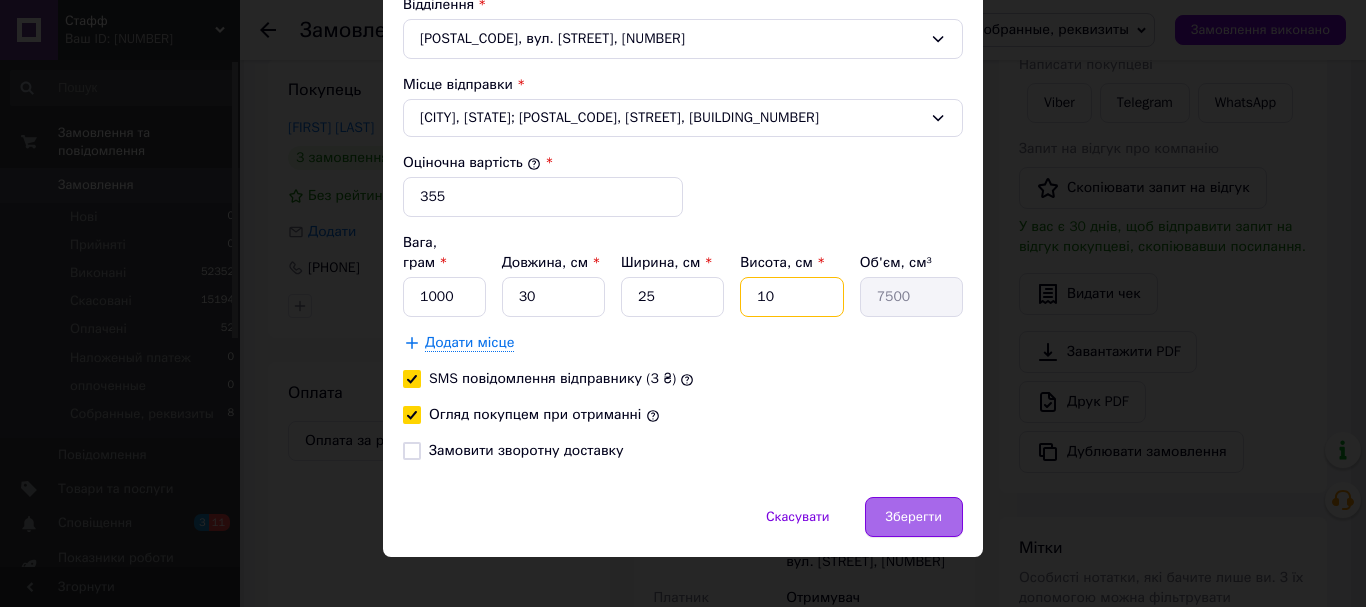 type on "10" 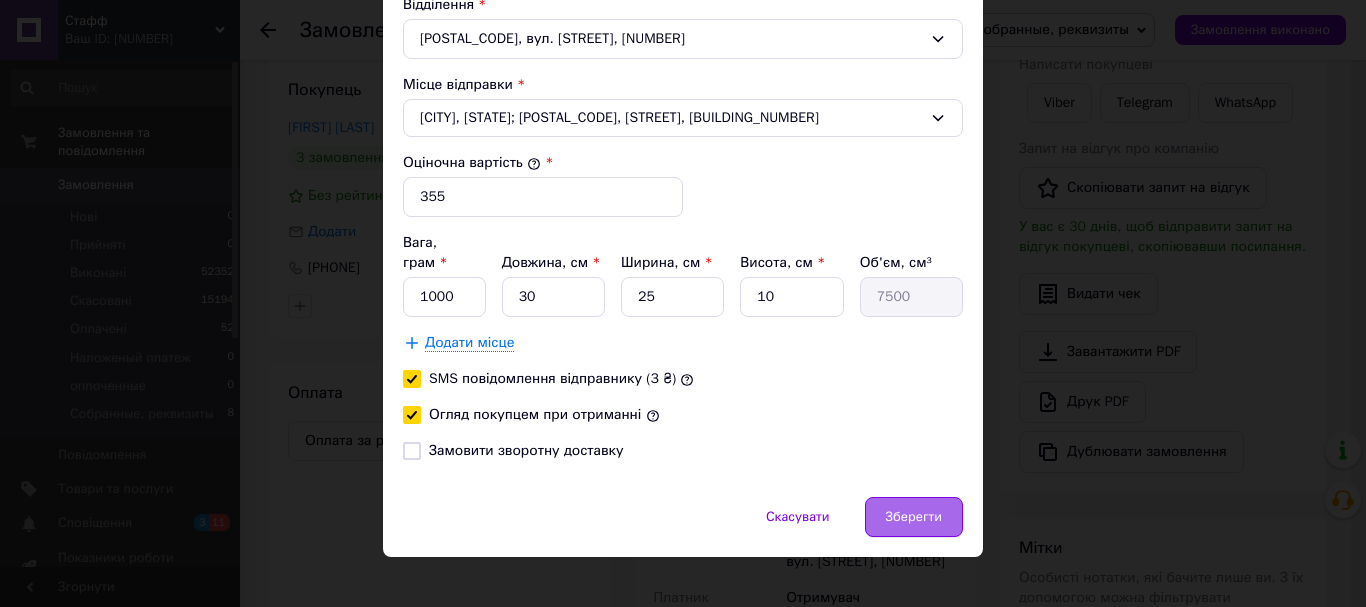 click on "Зберегти" at bounding box center [914, 517] 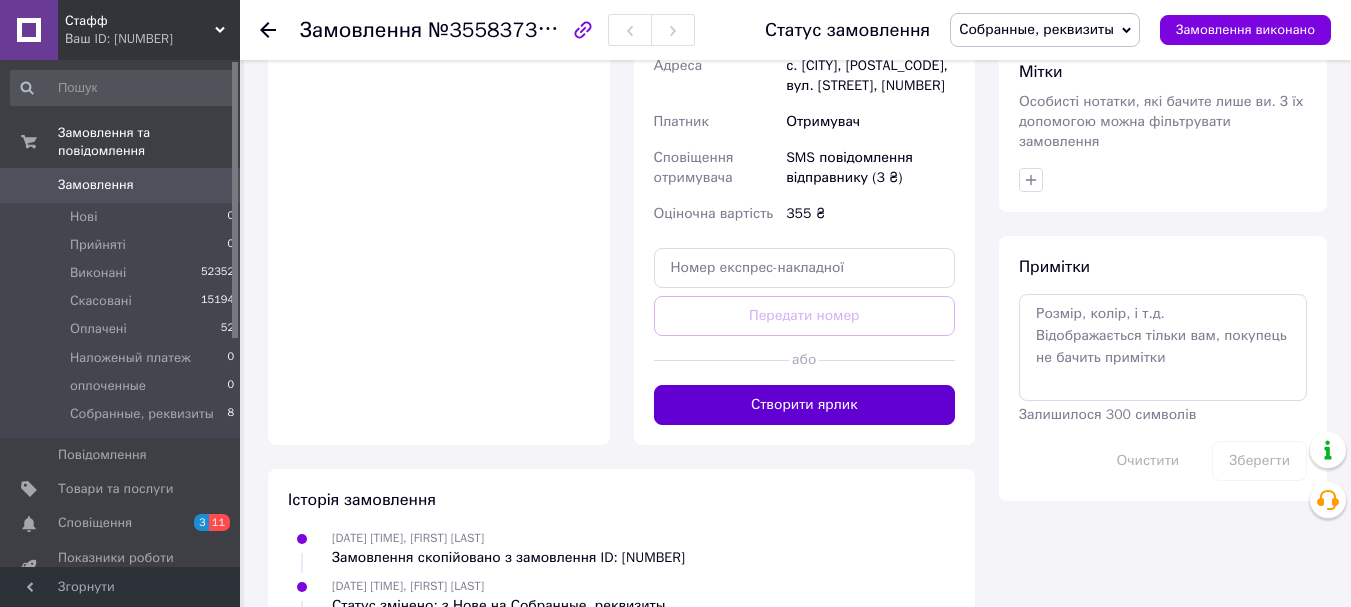 scroll, scrollTop: 800, scrollLeft: 0, axis: vertical 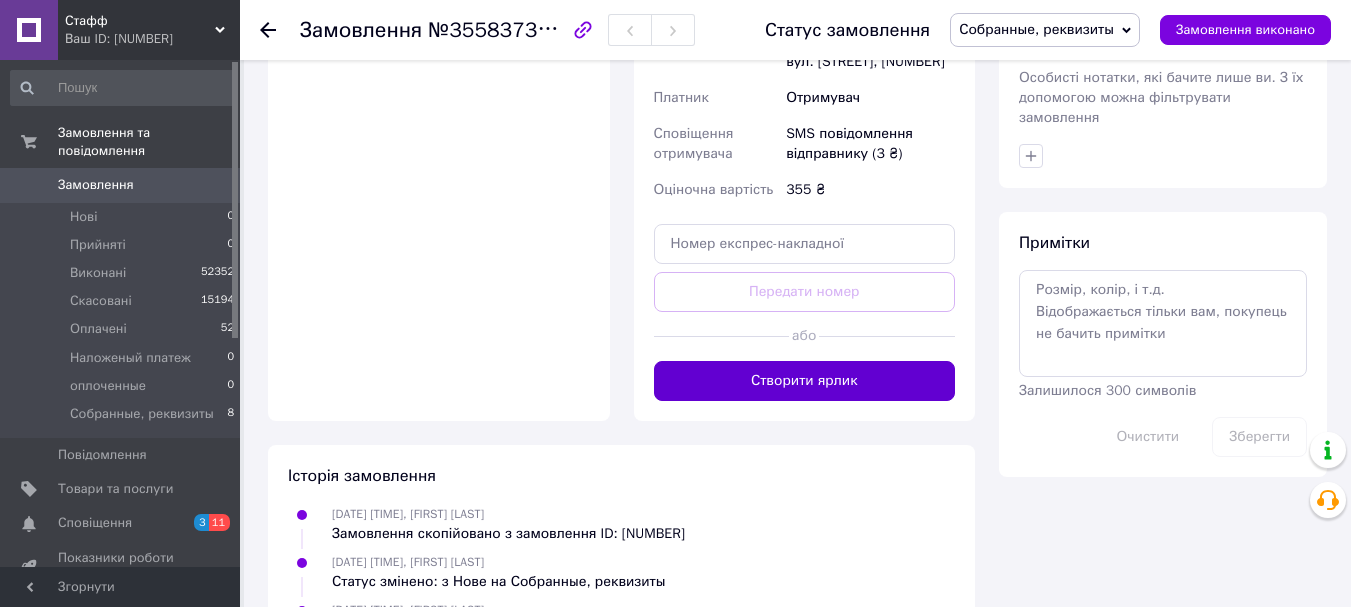 click on "Створити ярлик" at bounding box center (805, 381) 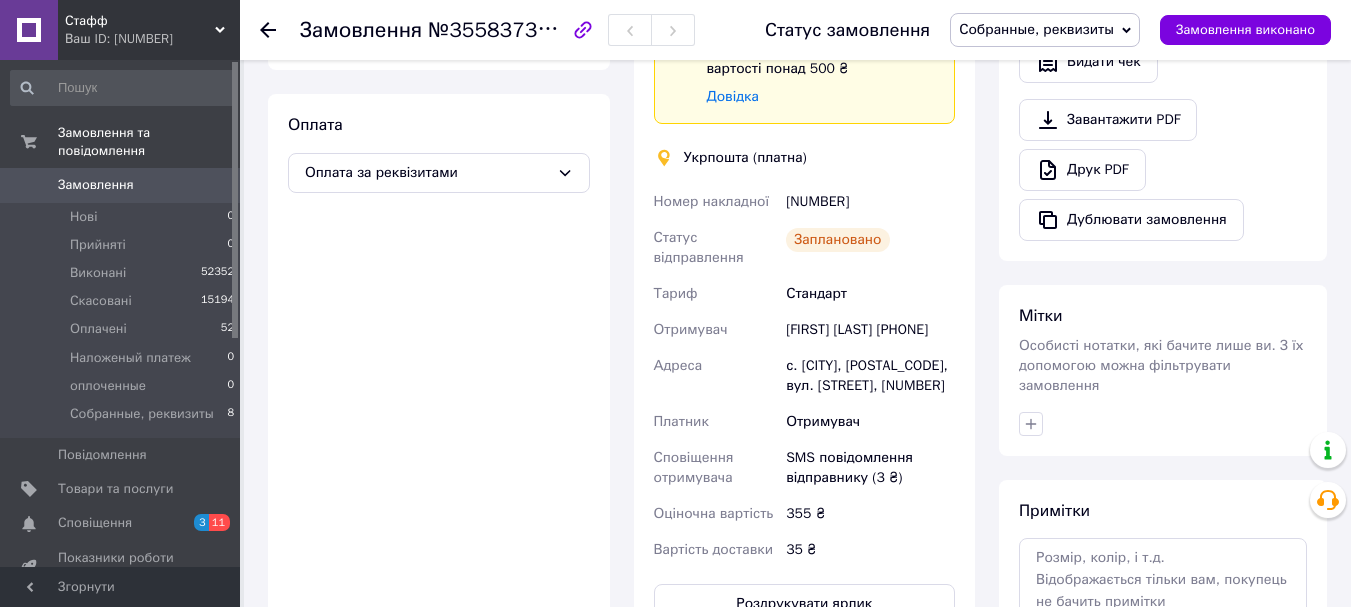 scroll, scrollTop: 600, scrollLeft: 0, axis: vertical 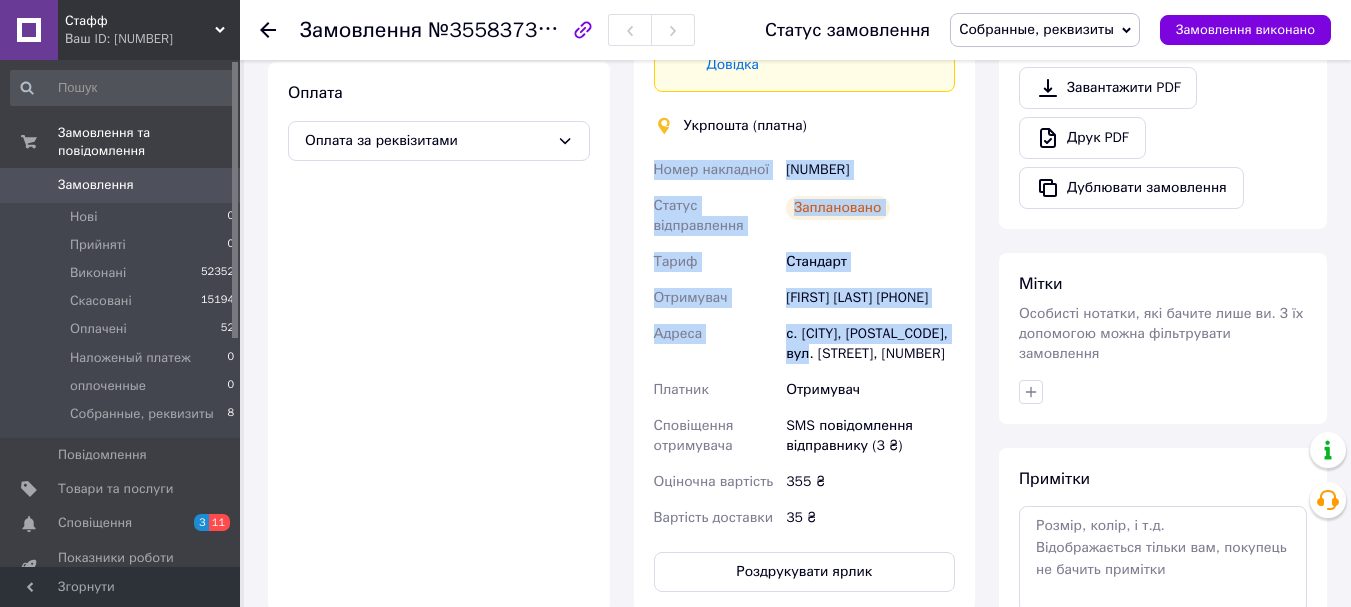 drag, startPoint x: 656, startPoint y: 165, endPoint x: 871, endPoint y: 364, distance: 292.96075 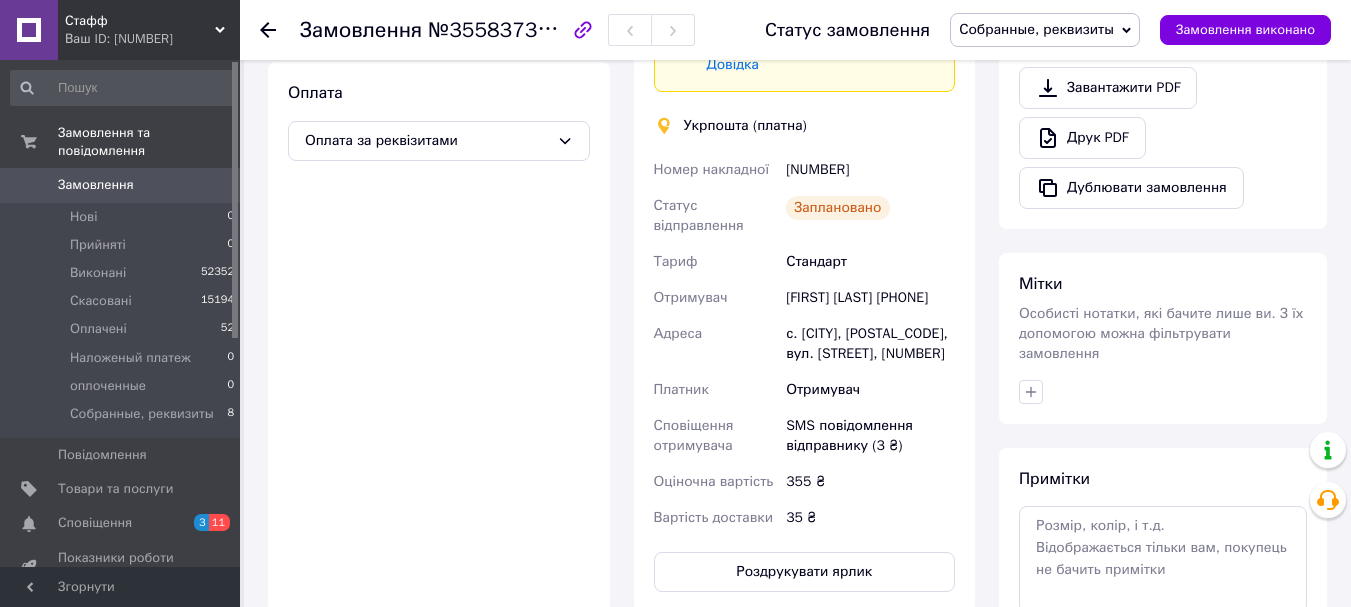 click on "Оплата Оплата за реквізитами" at bounding box center [439, 337] 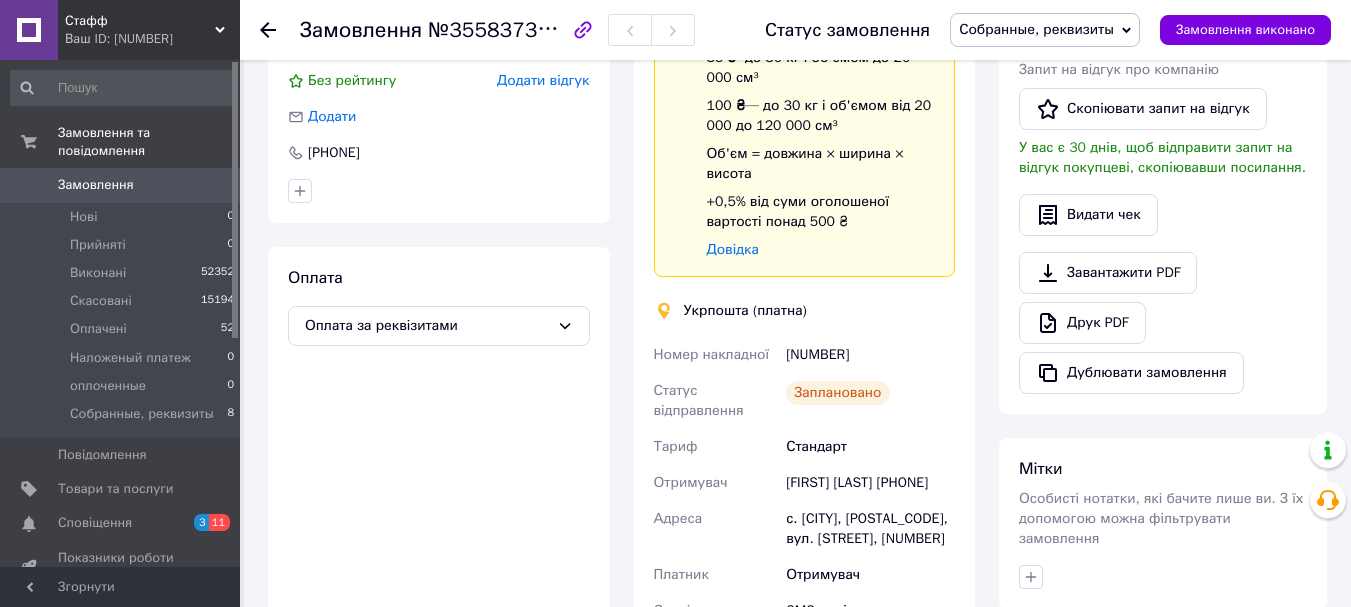 scroll, scrollTop: 300, scrollLeft: 0, axis: vertical 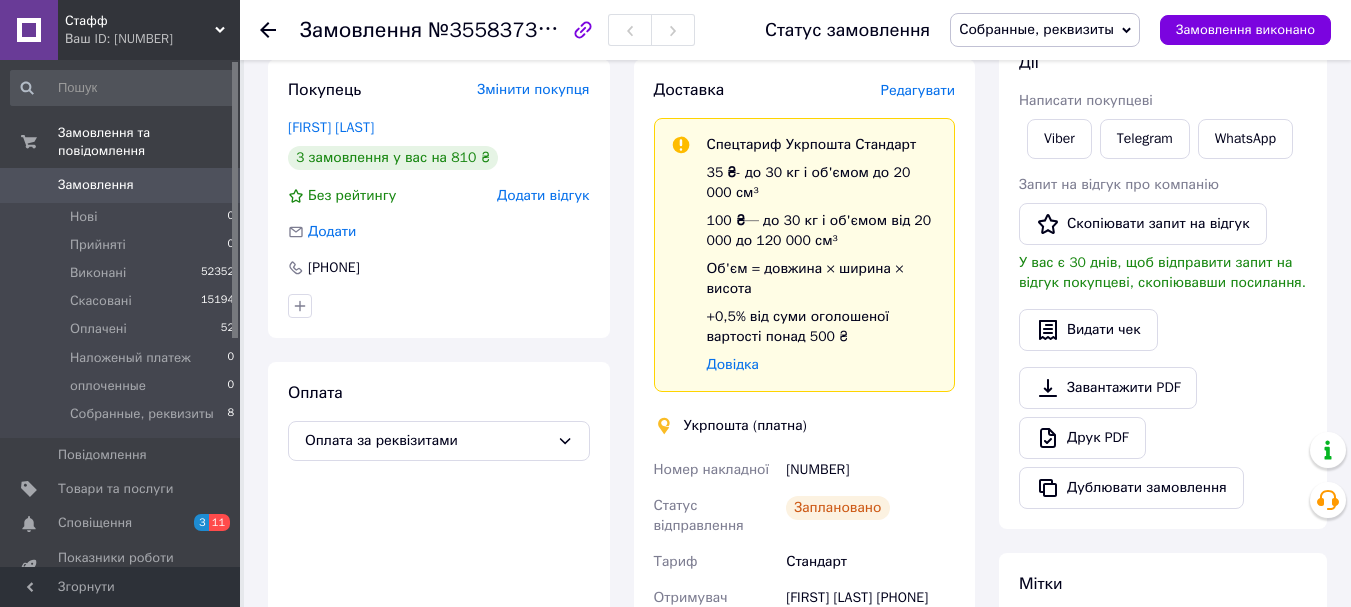 click on "Замовлення" at bounding box center [96, 185] 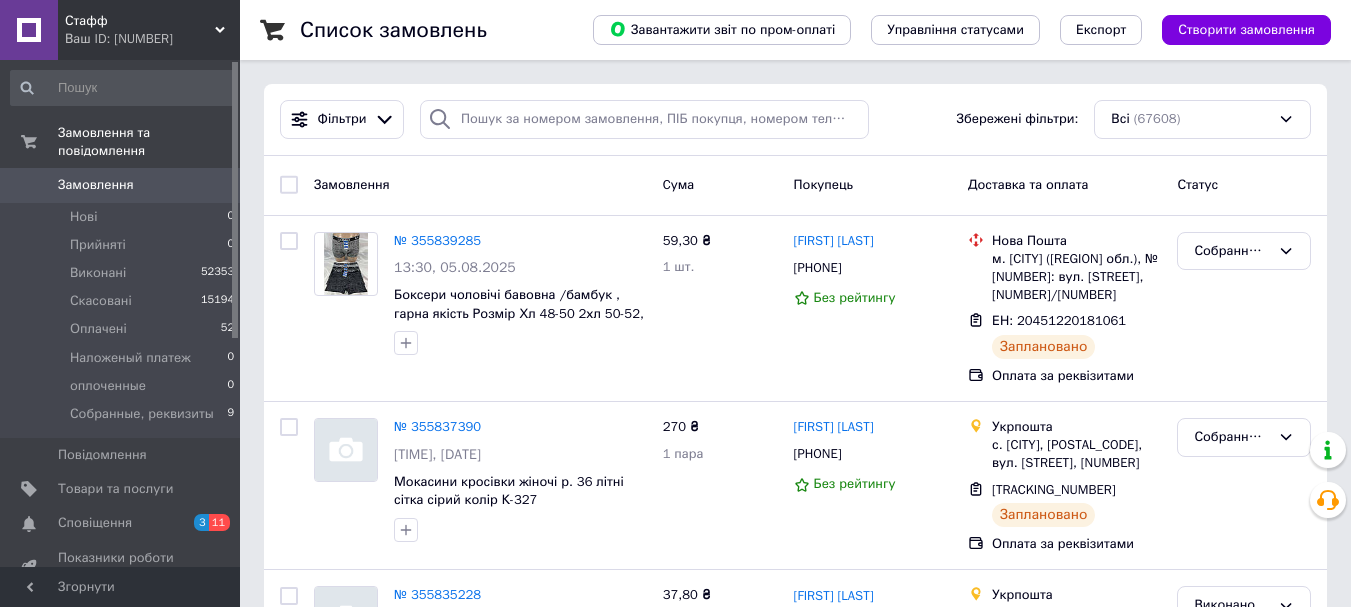 click on "Стафф" at bounding box center [140, 21] 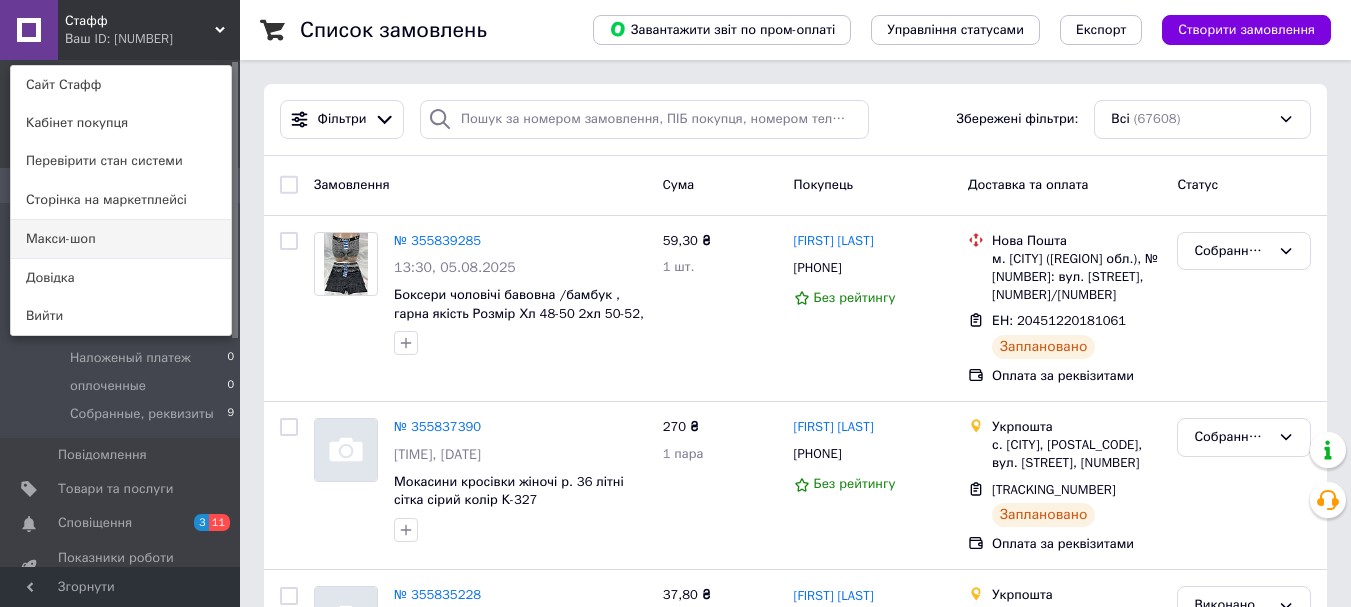 click on "Макси-шоп" at bounding box center [121, 239] 